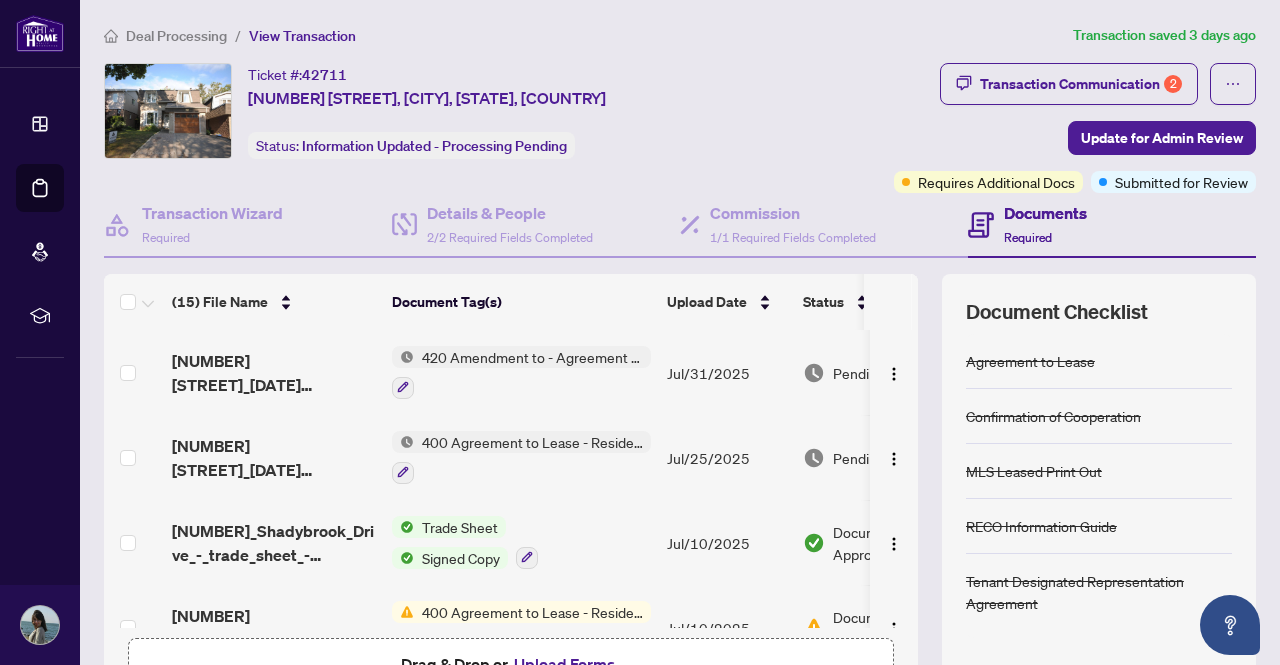 scroll, scrollTop: 0, scrollLeft: 0, axis: both 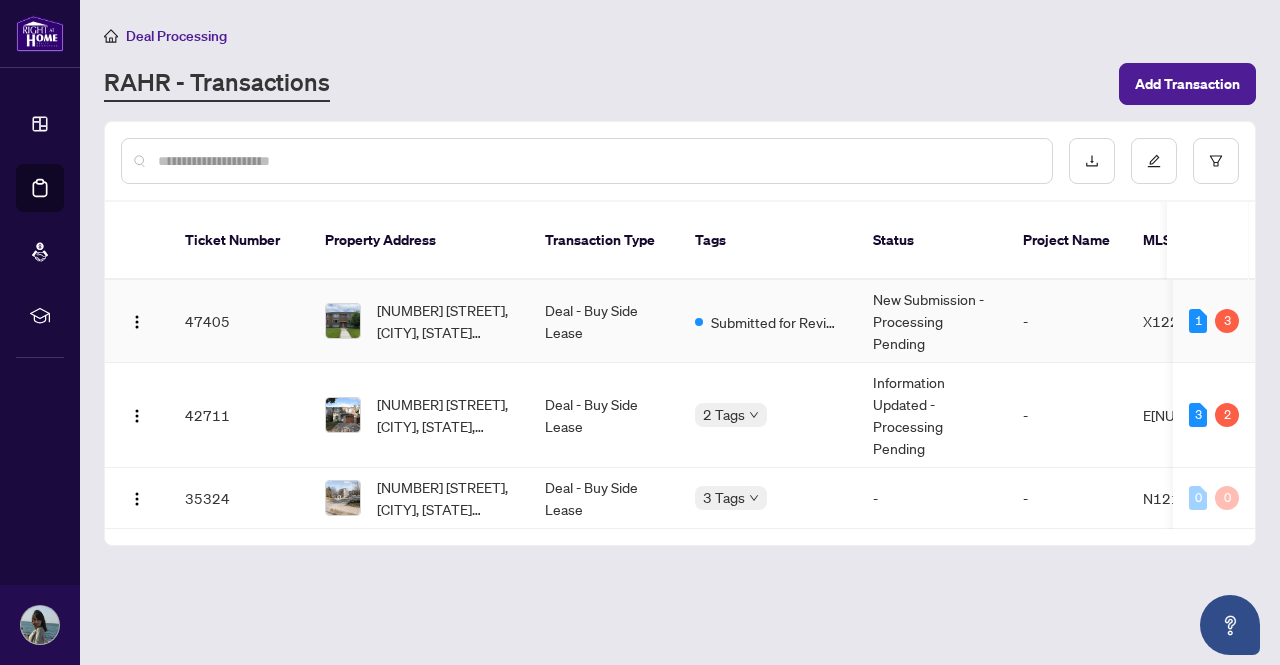 click on "New Submission - Processing Pending" at bounding box center [932, 321] 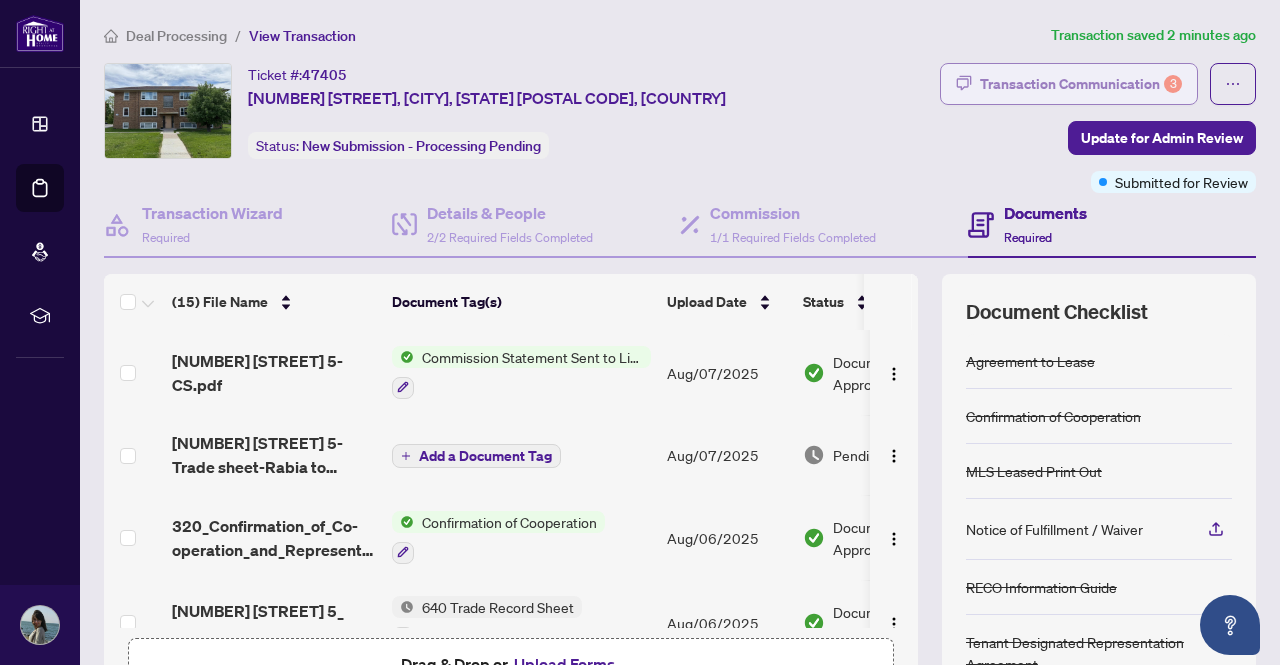 click on "Transaction Communication 3" at bounding box center (1081, 84) 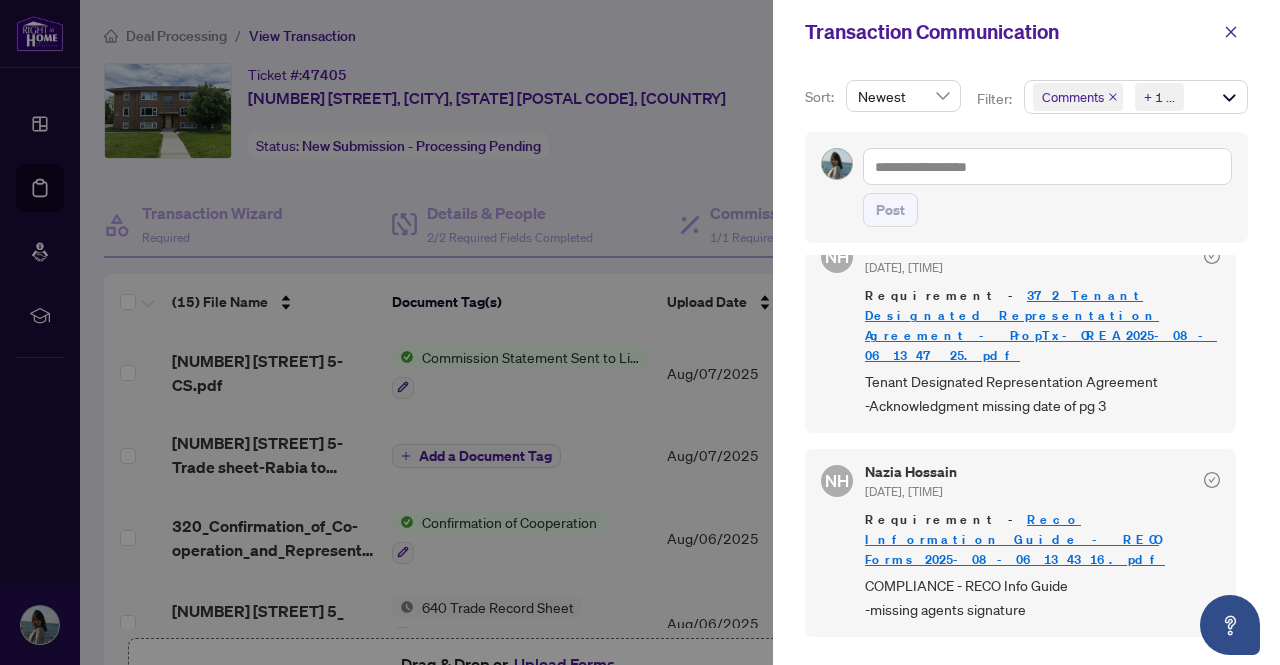 scroll, scrollTop: 45, scrollLeft: 0, axis: vertical 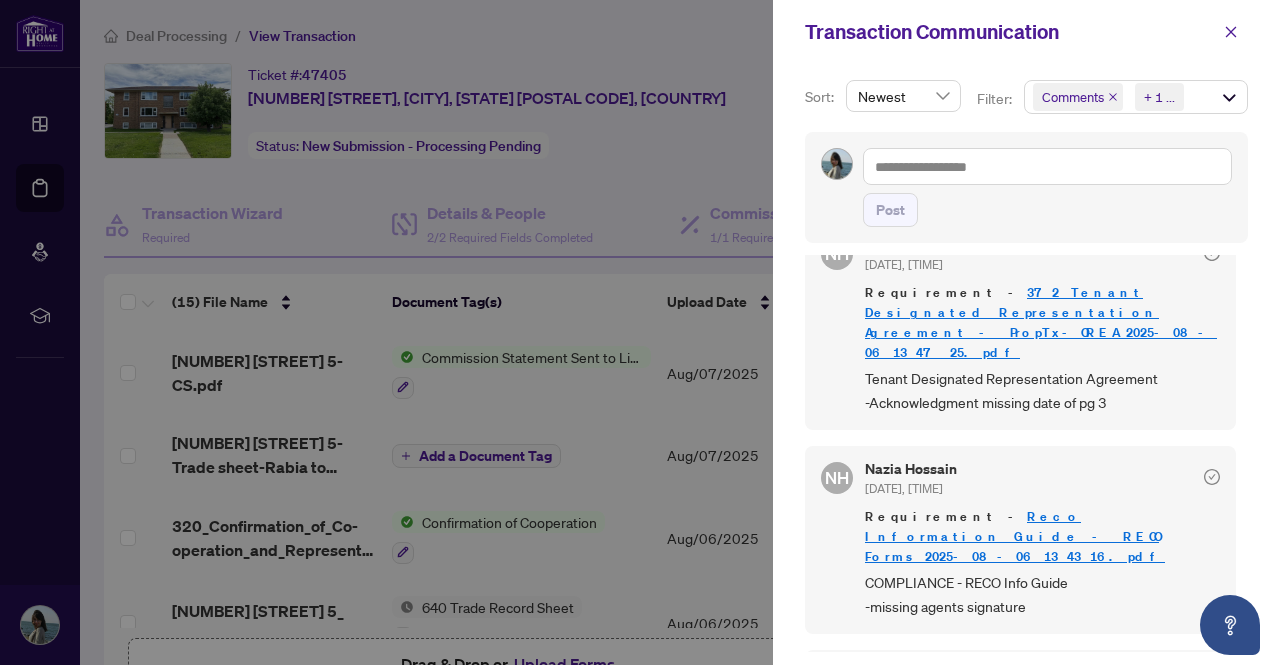 drag, startPoint x: 1242, startPoint y: 448, endPoint x: 1243, endPoint y: 437, distance: 11.045361 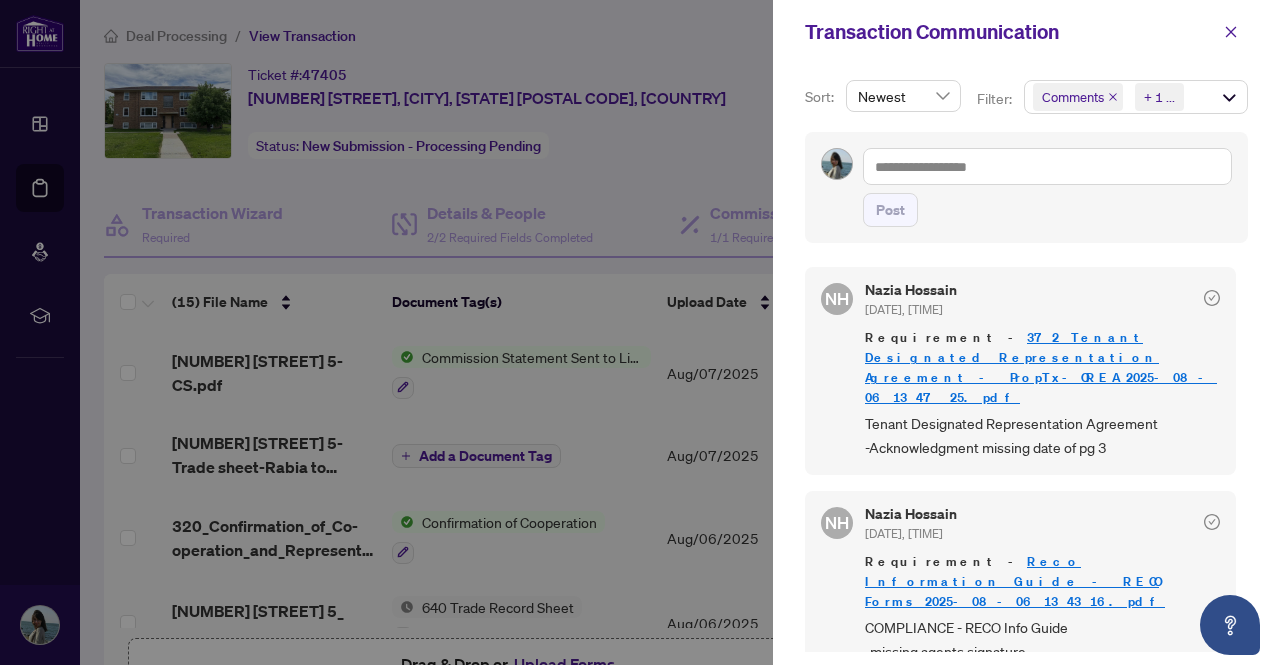 click on "372 Tenant Designated Representation Agreement - PropTx-OREA_2025-08-06 13_47_25.pdf" at bounding box center (1041, 367) 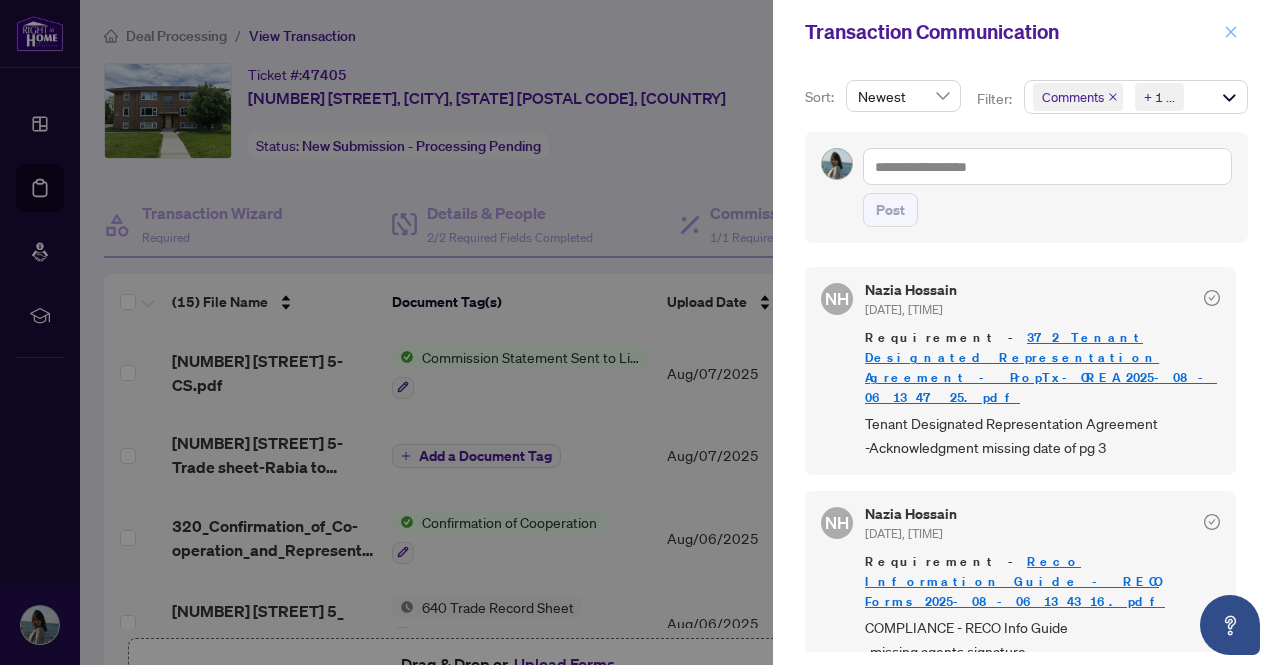 click 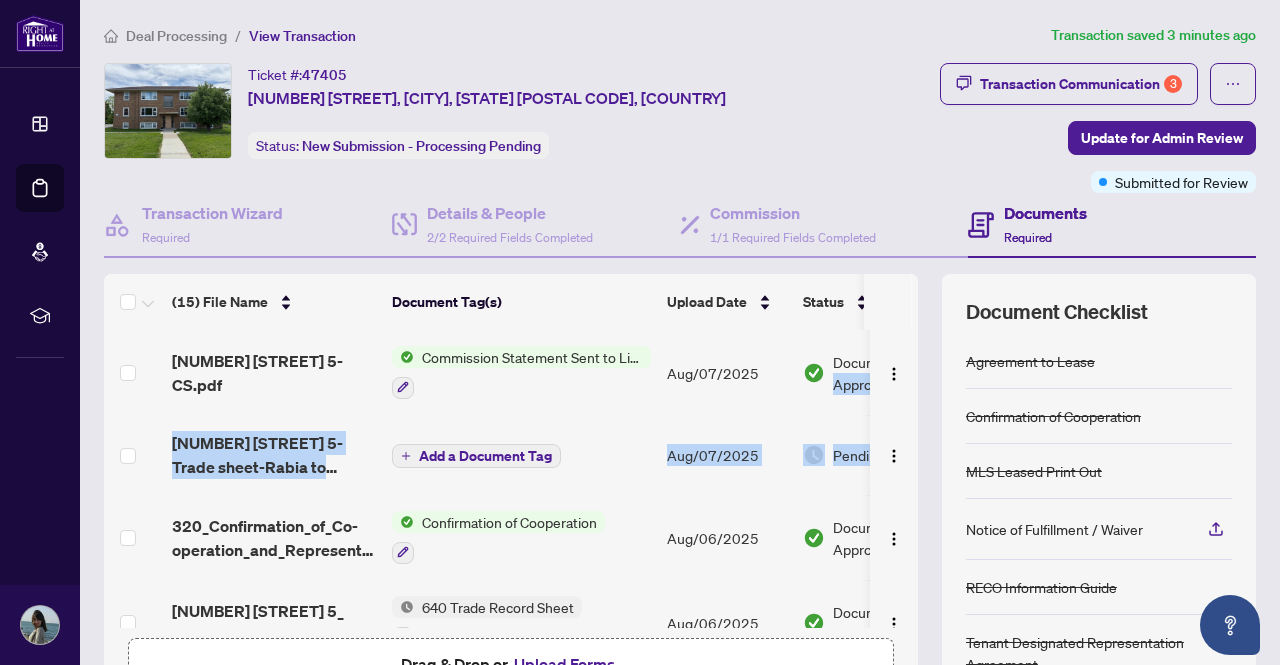 drag, startPoint x: 906, startPoint y: 348, endPoint x: 906, endPoint y: 415, distance: 67 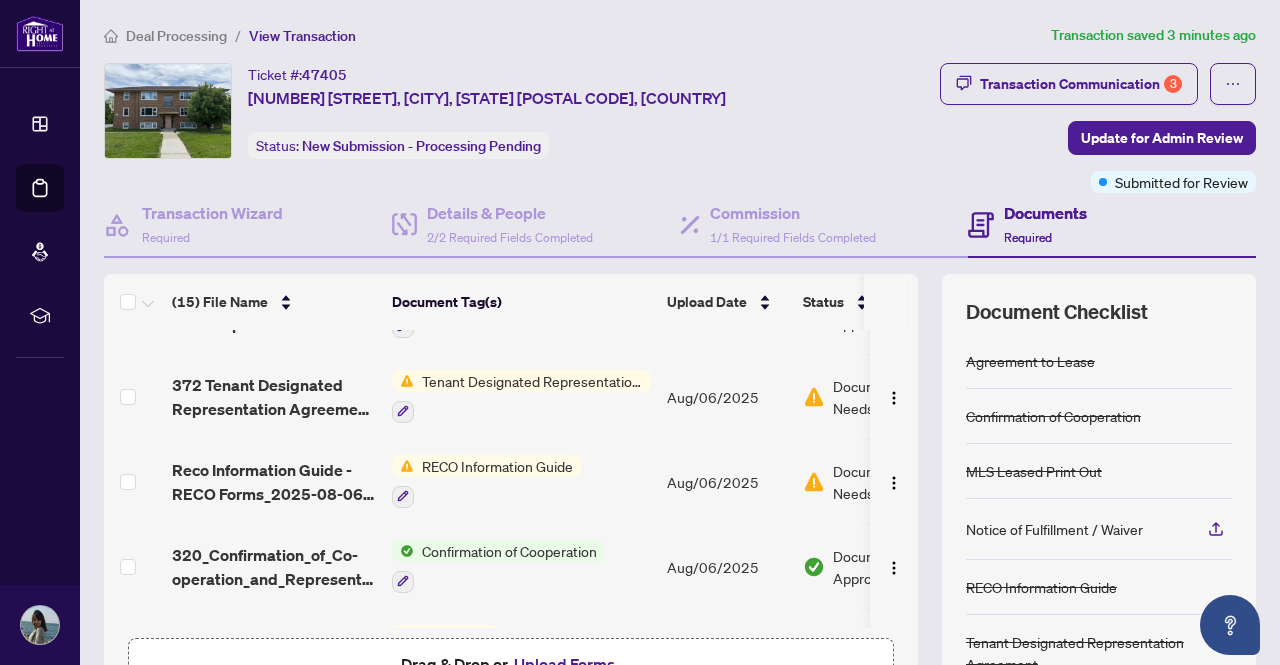 scroll, scrollTop: 570, scrollLeft: 0, axis: vertical 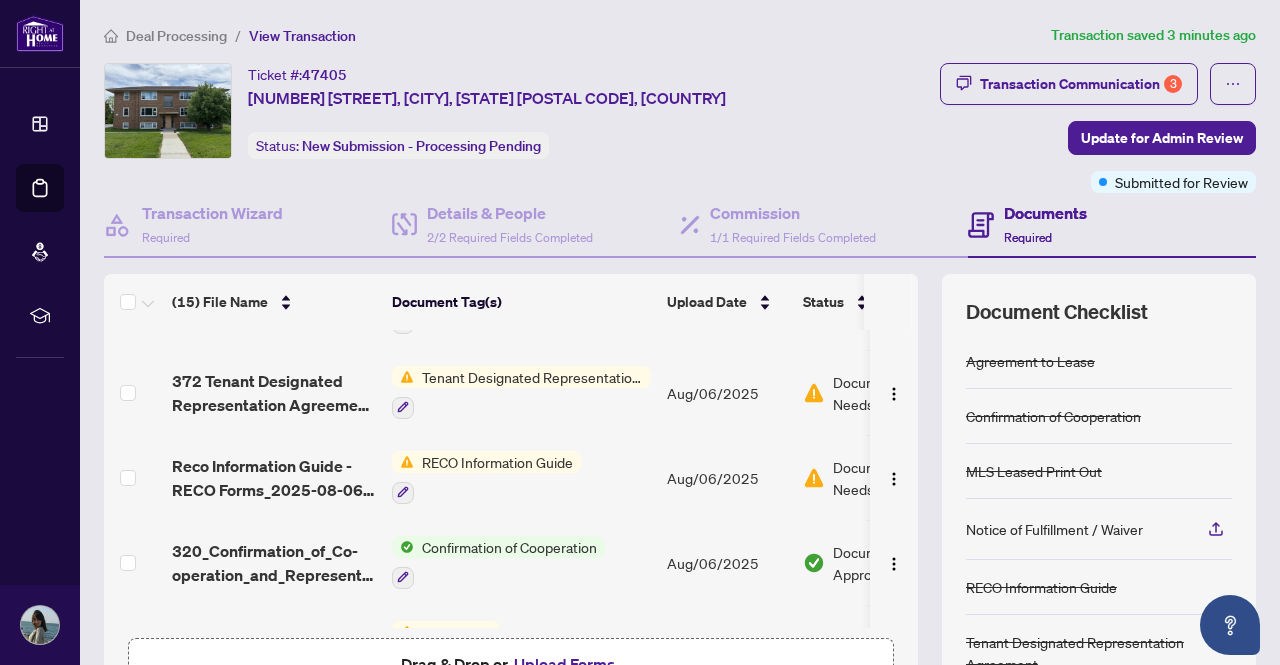 click on "RECO Information Guide" at bounding box center (486, 477) 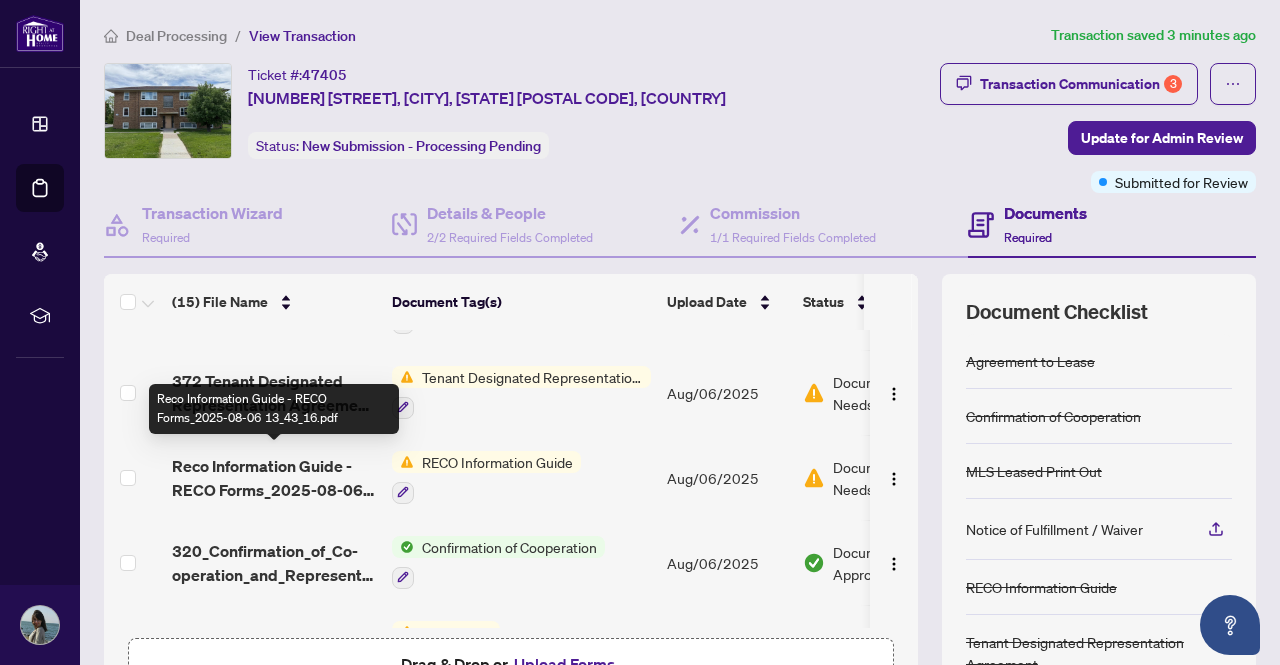 click on "Reco Information Guide - RECO Forms_2025-08-06 13_43_16.pdf" at bounding box center (274, 478) 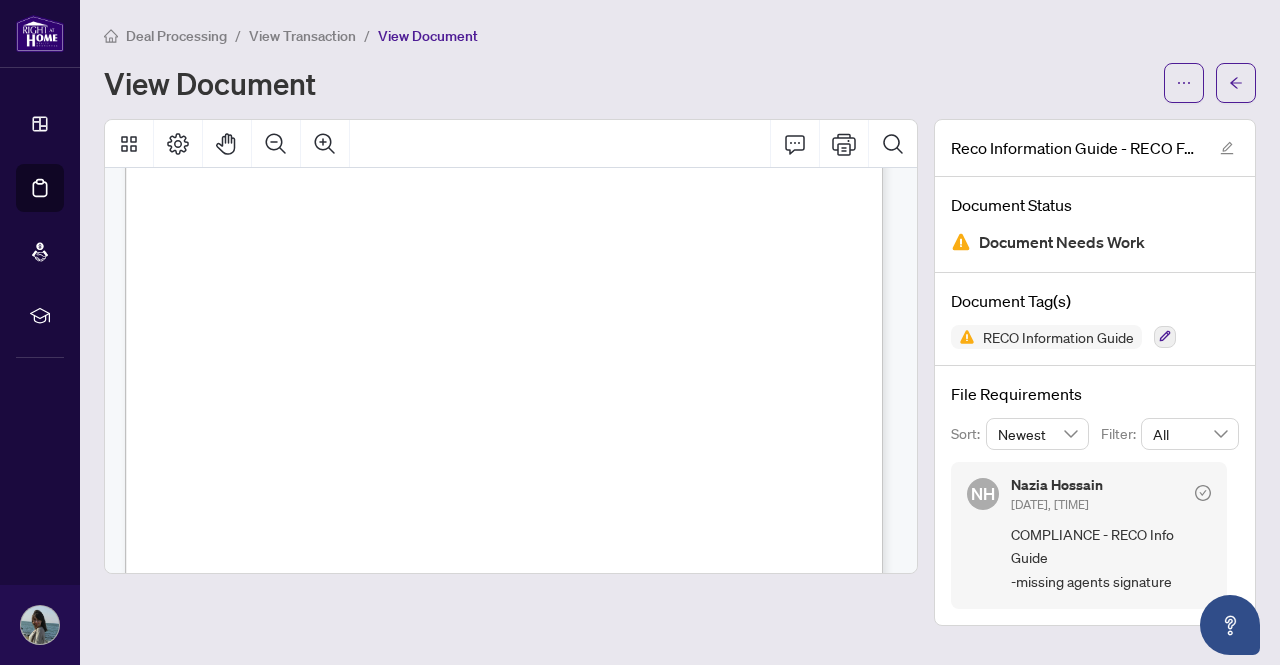 scroll, scrollTop: 12066, scrollLeft: 0, axis: vertical 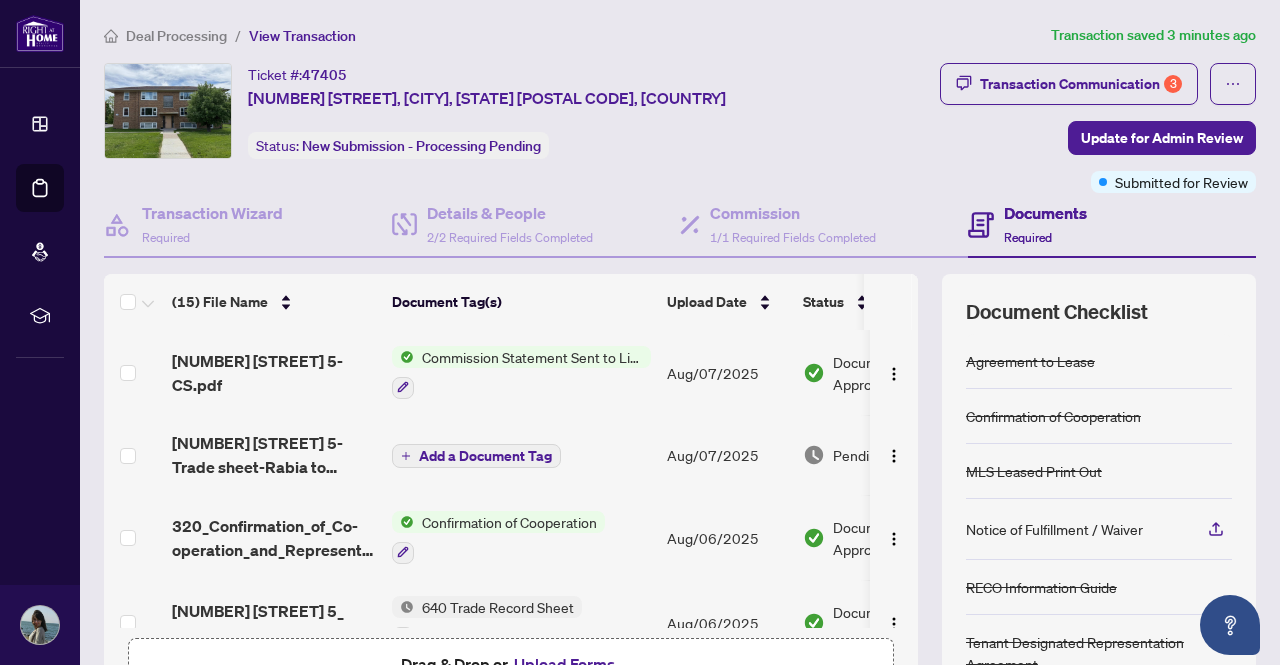 click on "Deal Processing" at bounding box center (176, 36) 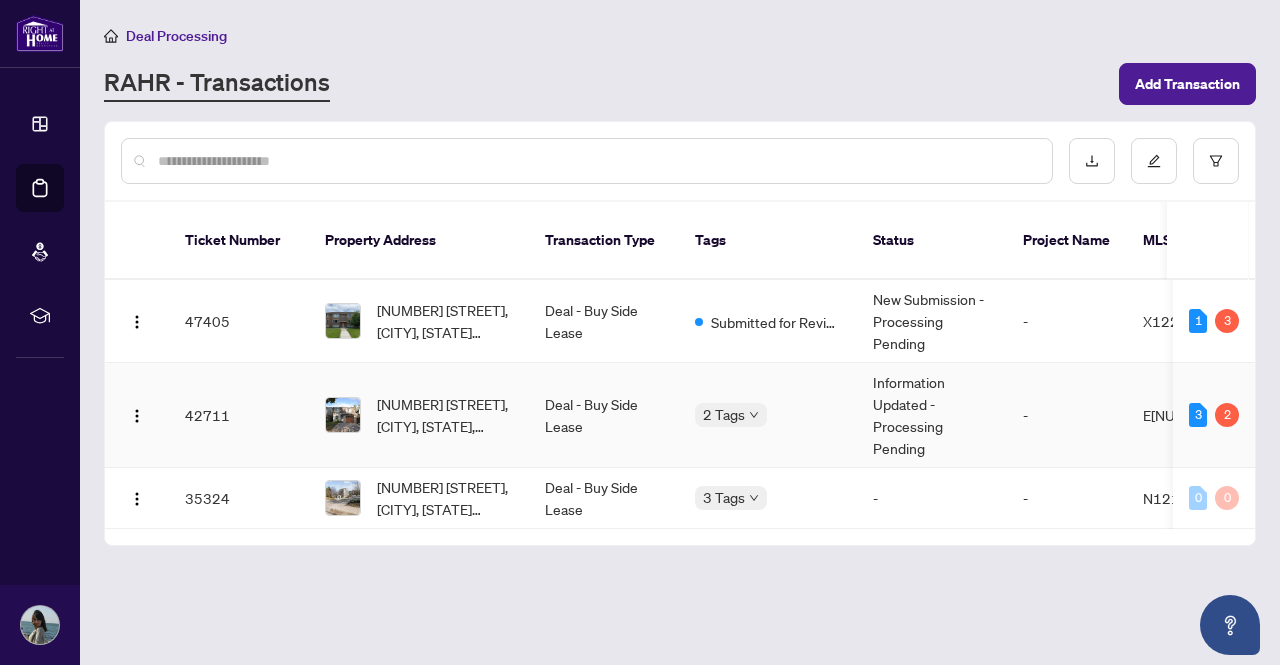 click on "Information Updated - Processing Pending" at bounding box center [932, 415] 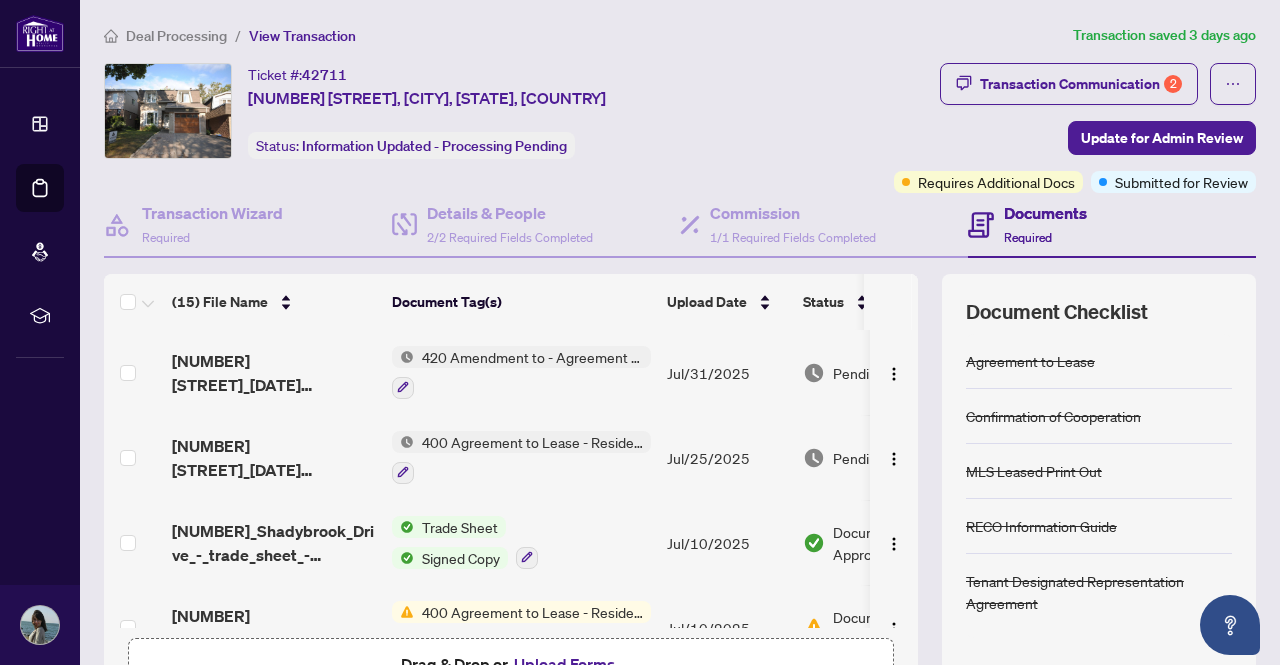 scroll, scrollTop: 0, scrollLeft: 81, axis: horizontal 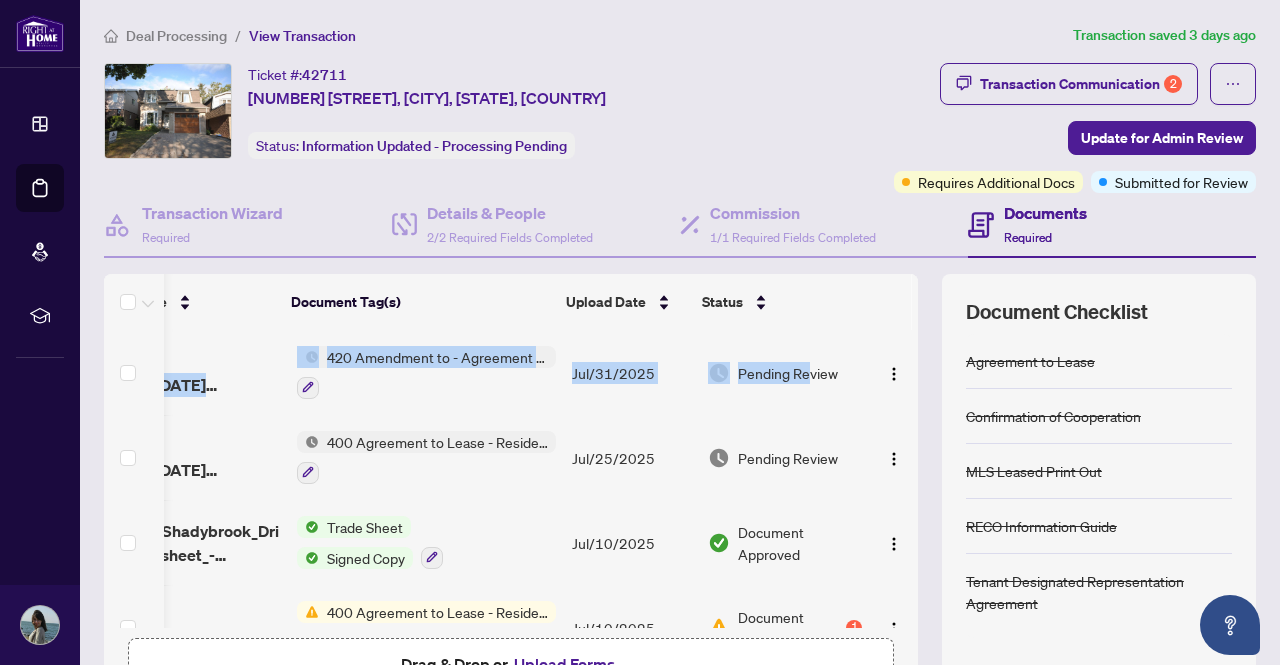 drag, startPoint x: 904, startPoint y: 336, endPoint x: 898, endPoint y: 355, distance: 19.924858 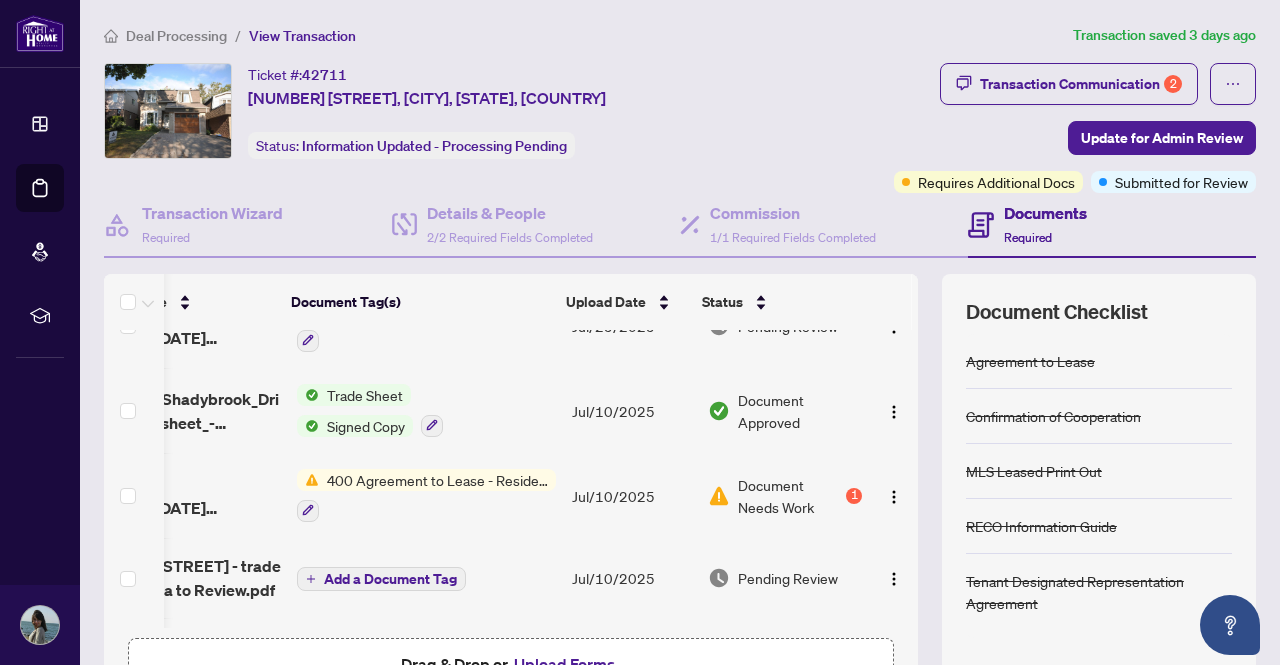 scroll, scrollTop: 138, scrollLeft: 116, axis: both 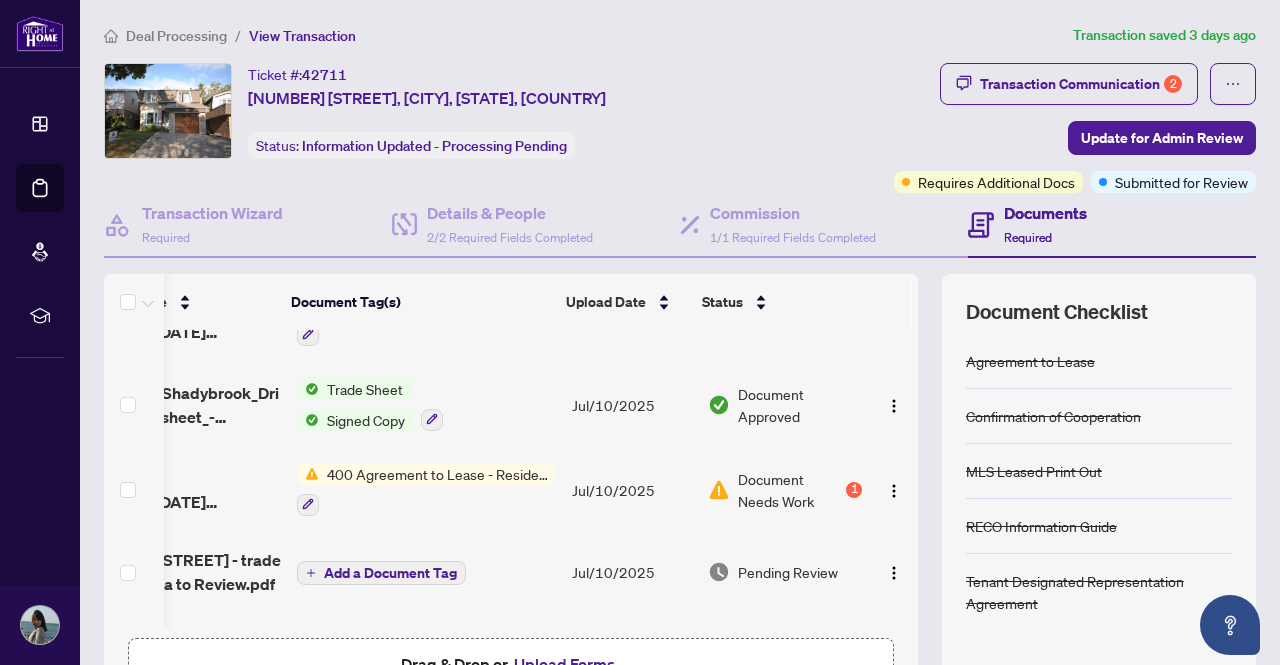 click on "Document Approved" at bounding box center (785, 654) 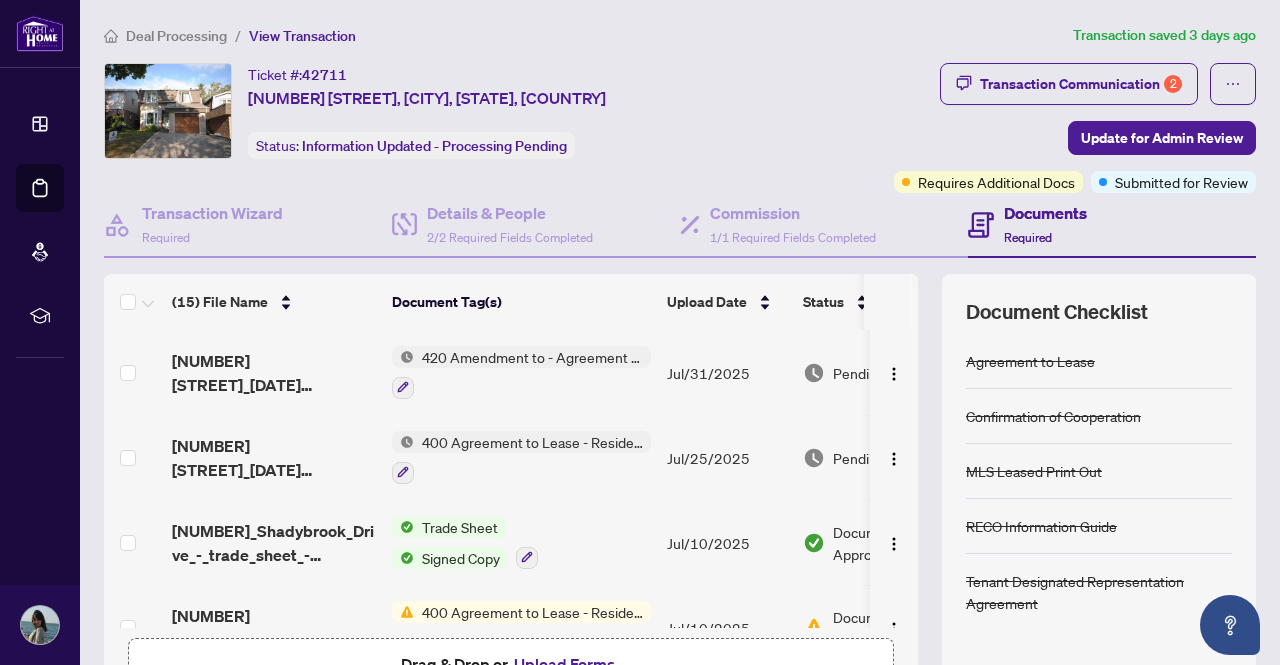 drag, startPoint x: 456, startPoint y: 618, endPoint x: 378, endPoint y: 607, distance: 78.77182 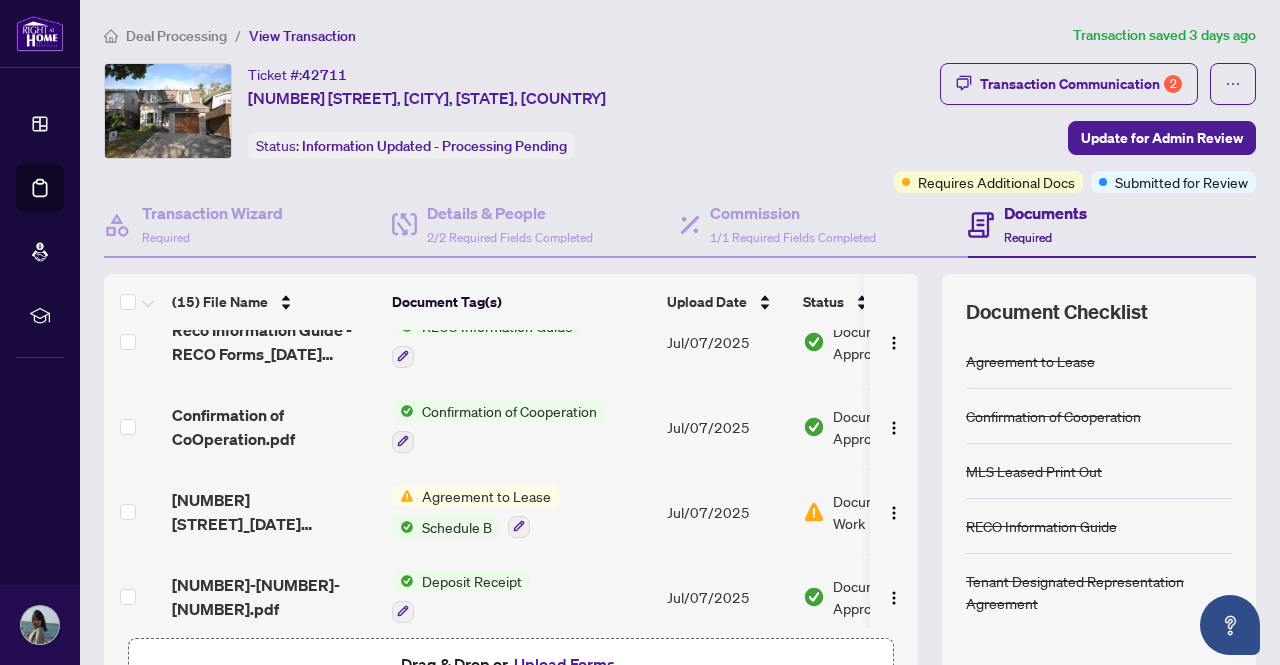 scroll, scrollTop: 970, scrollLeft: 0, axis: vertical 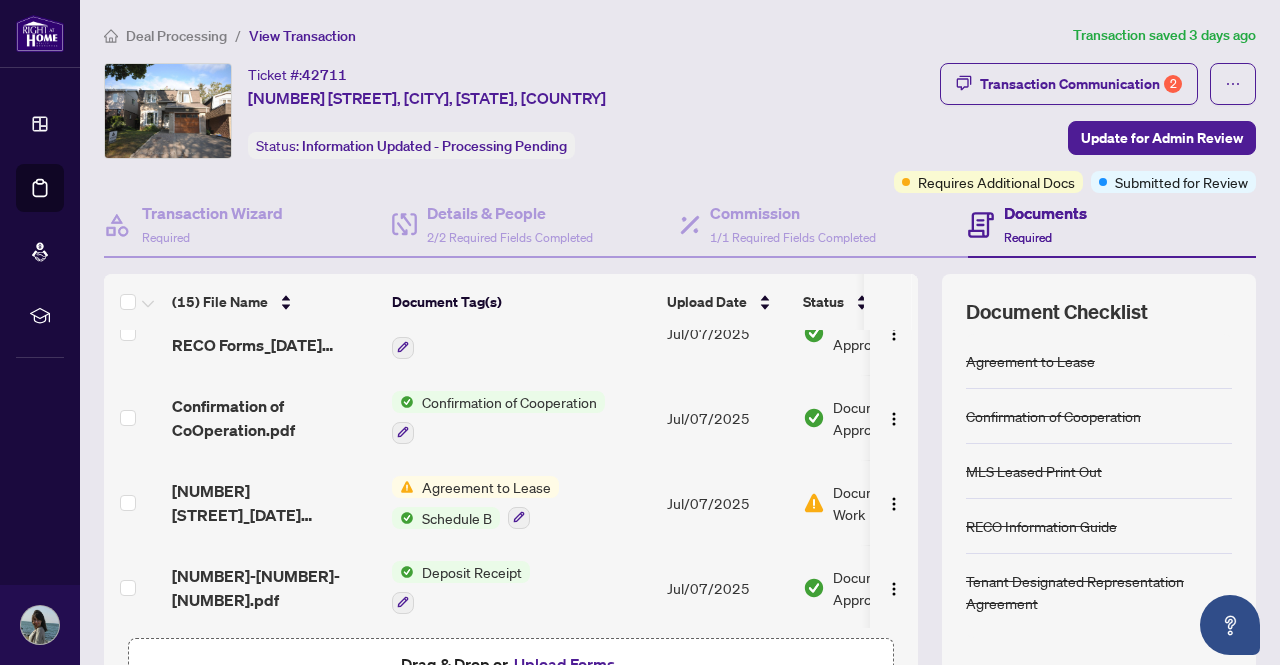 click on "Agreement to Lease" at bounding box center (486, 487) 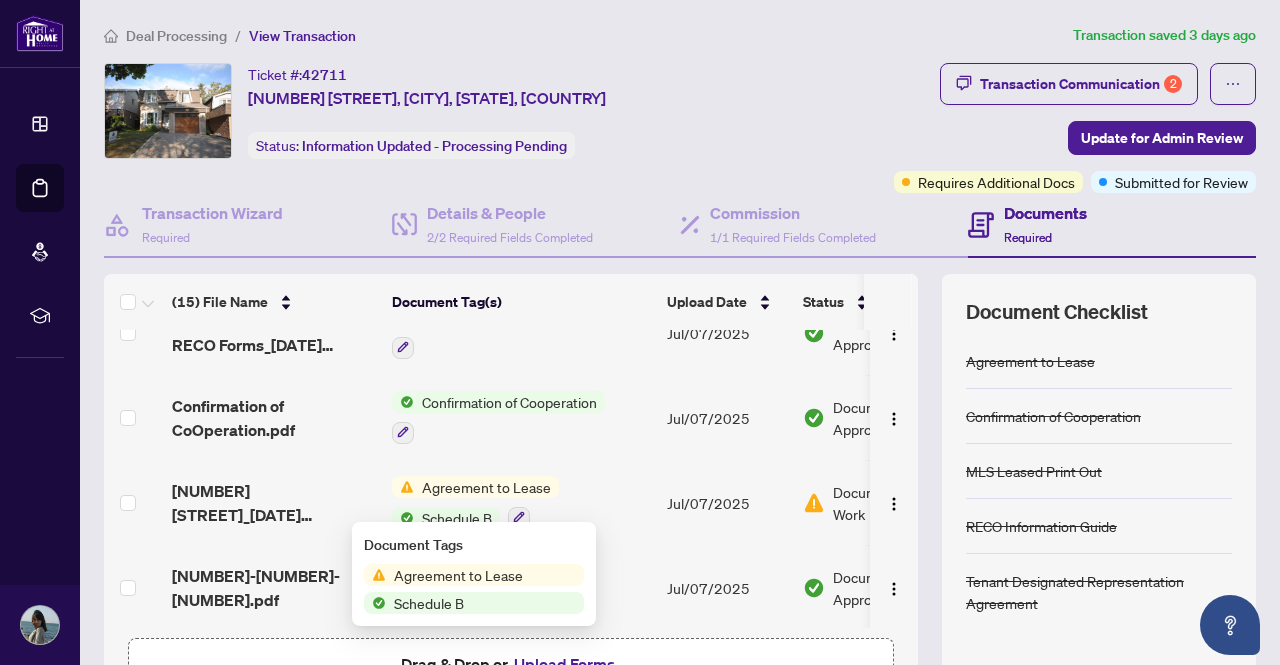 click on "Agreement to Lease" at bounding box center [458, 575] 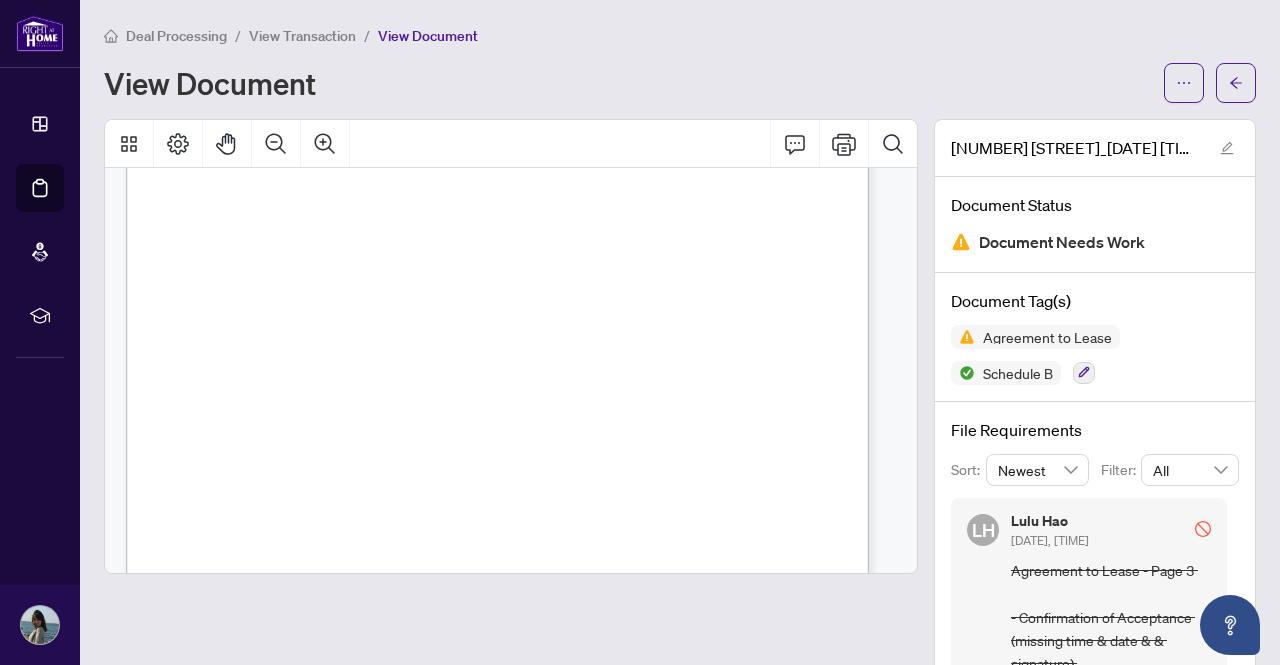 scroll, scrollTop: 3184, scrollLeft: 0, axis: vertical 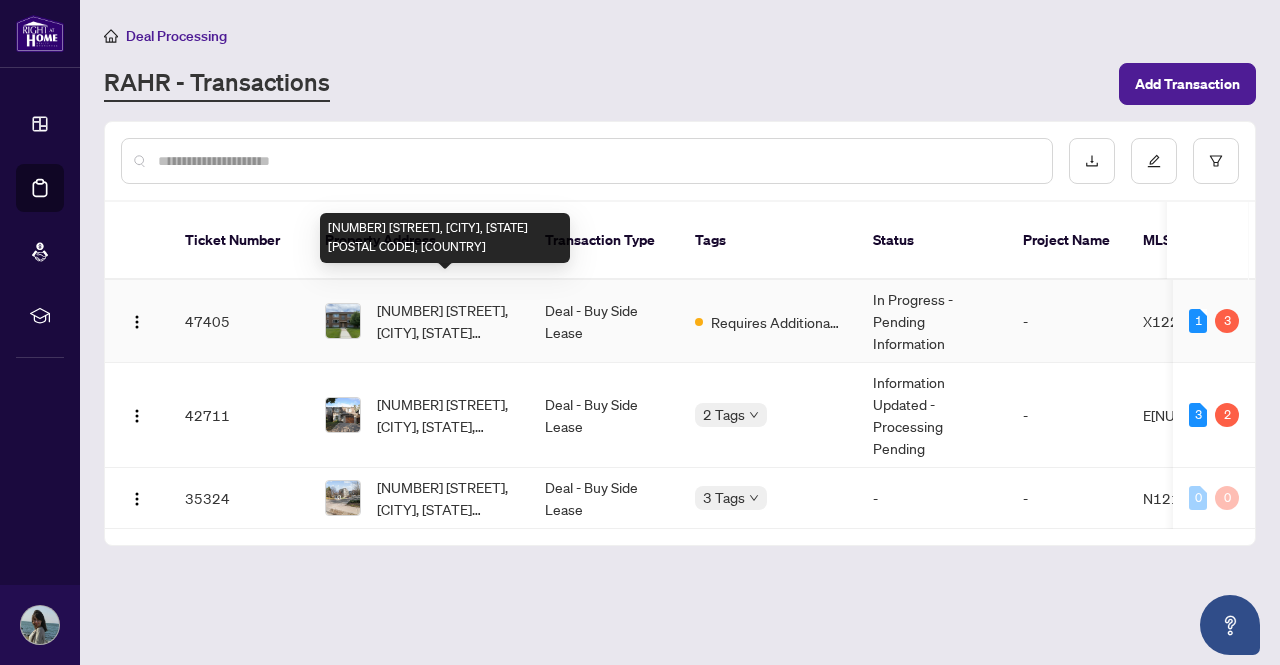 click on "[NUMBER] [STREET], [CITY], [STATE] [POSTAL CODE], [COUNTRY]" at bounding box center [445, 321] 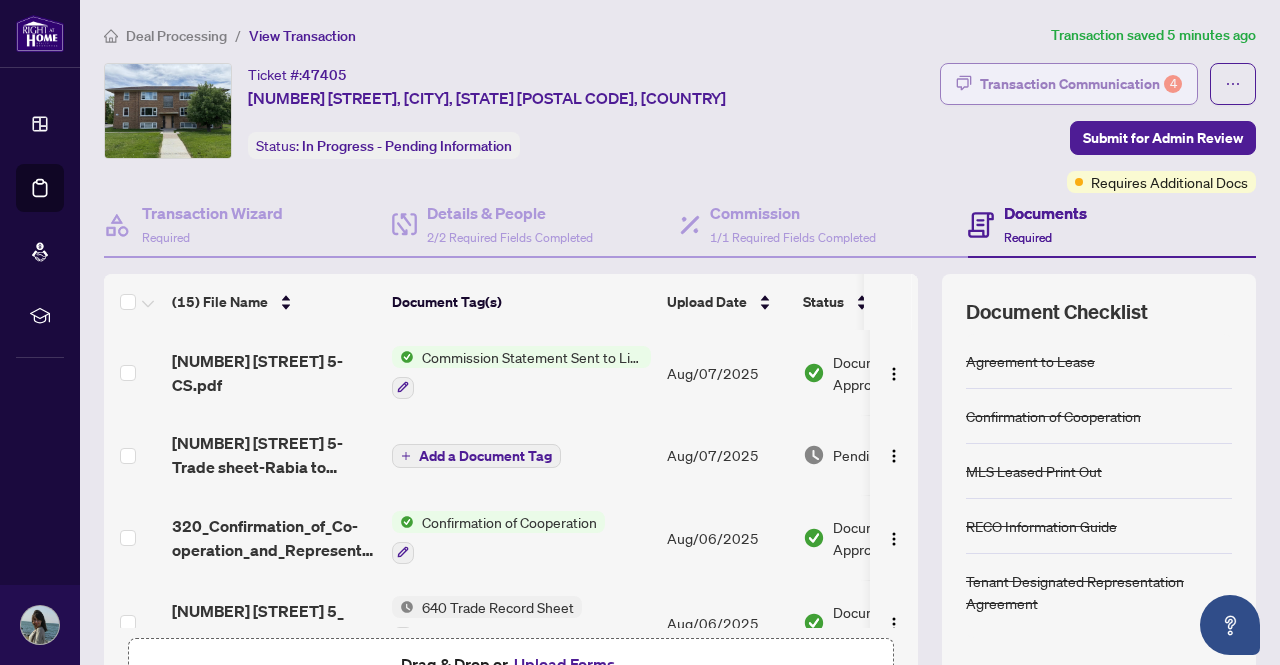 click on "Transaction Communication 4" at bounding box center [1081, 84] 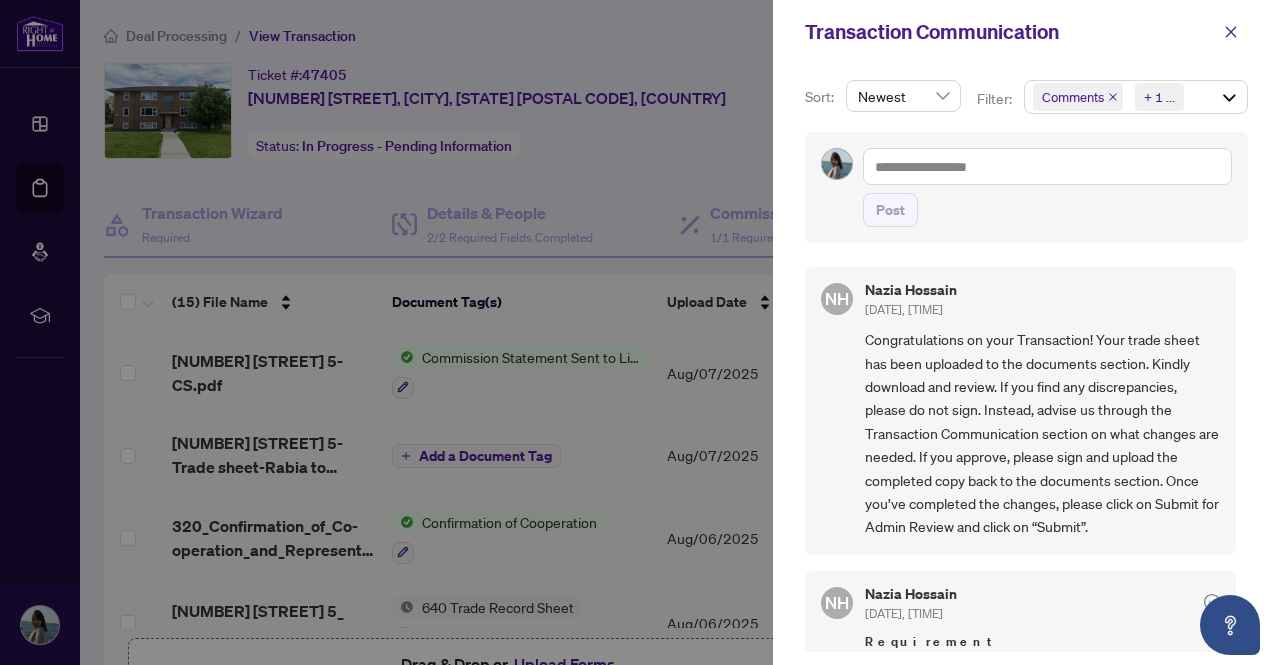 drag, startPoint x: 1231, startPoint y: 345, endPoint x: 1232, endPoint y: 326, distance: 19.026299 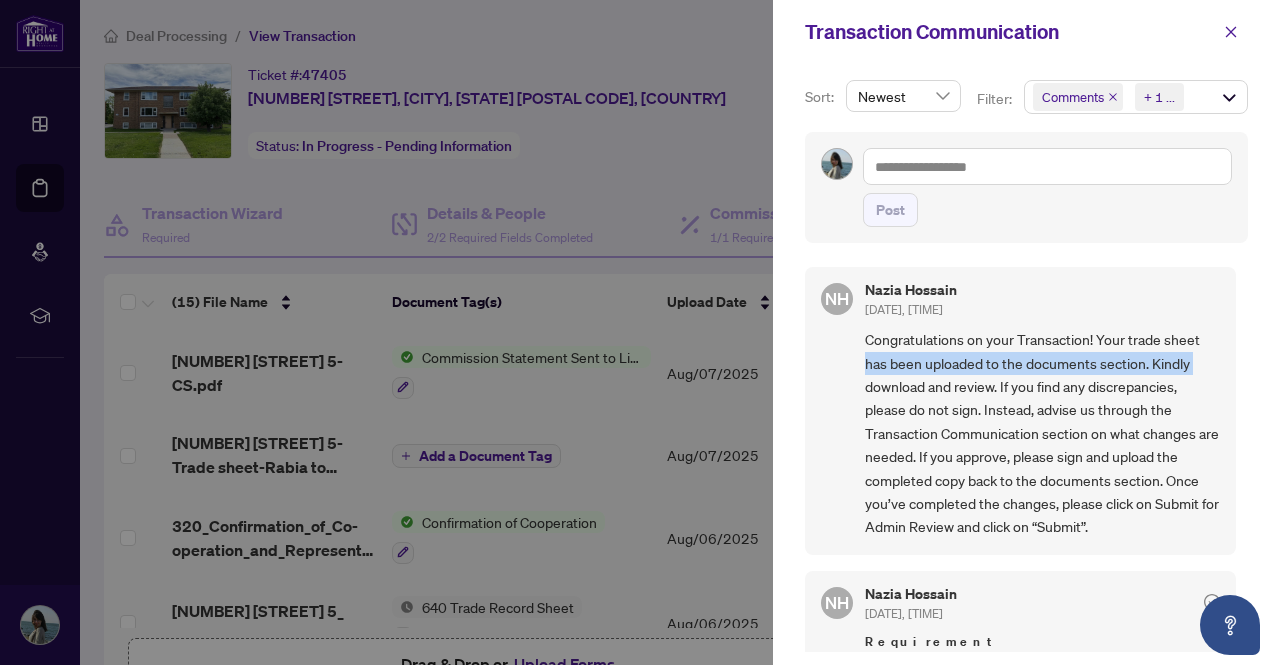 click on "Sort: Newest Filter: Comments Requirements + 1 ...   Post NH [FIRST] [LAST]   [DATE], [TIME] Congratulations on your Transaction! Your trade sheet has been uploaded to the documents section. Kindly download and review. If you find any discrepancies, please do not sign. Instead, advise us through the Transaction Communication section on what changes are needed. If you approve, please sign and upload the completed copy back to the documents section. Once you’ve completed the changes, please click on Submit for Admin Review and click on “Submit”. NH [FIRST] [LAST]   [DATE], [TIME] Requirement   COMPLIANCE - Signed Trade Sheet NH [FIRST] [LAST]   [DATE], [TIME] Requirement    -  [NUMBER] Tenant Designated Representation Agreement - PropTx-OREA_[DATE] [TIME]pdf Tenant Designated Representation Agreement
-Acknowledgment missing date of pg 3 NH [FIRST] [LAST]   [DATE], [TIME] Requirement    -  Reco Information Guide - RECO Forms_[DATE] [TIME] NH [FIRST] [LAST] Requirement" at bounding box center [1026, 364] 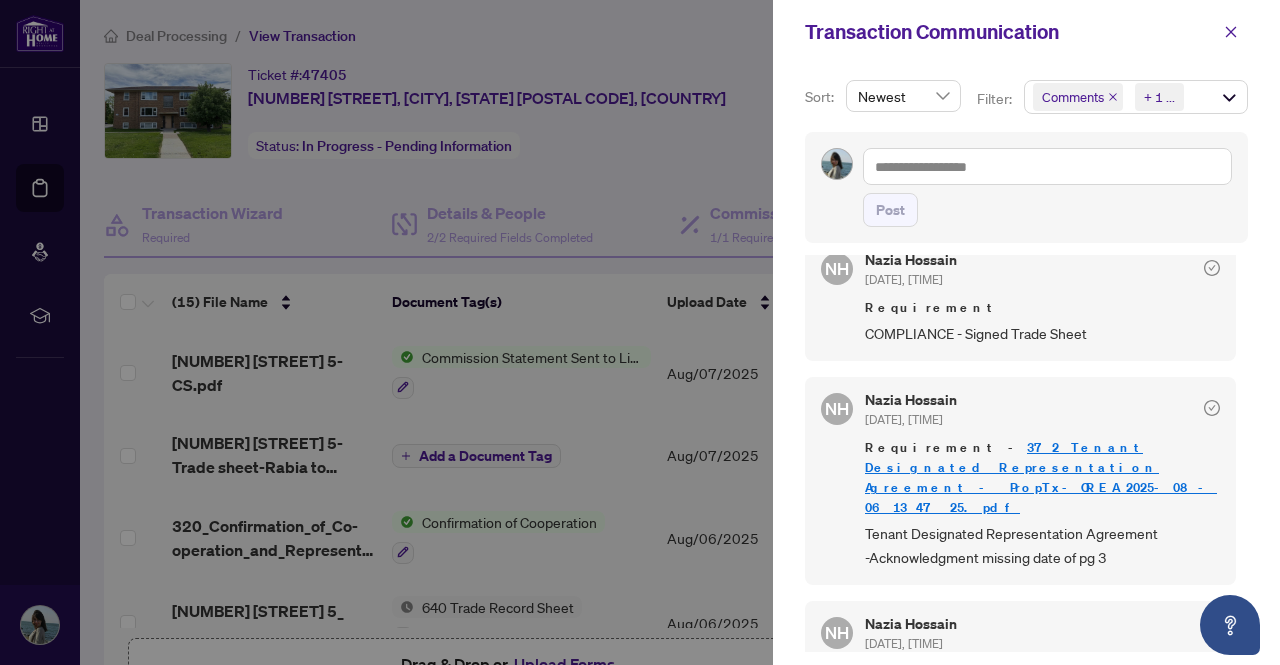 scroll, scrollTop: 18, scrollLeft: 0, axis: vertical 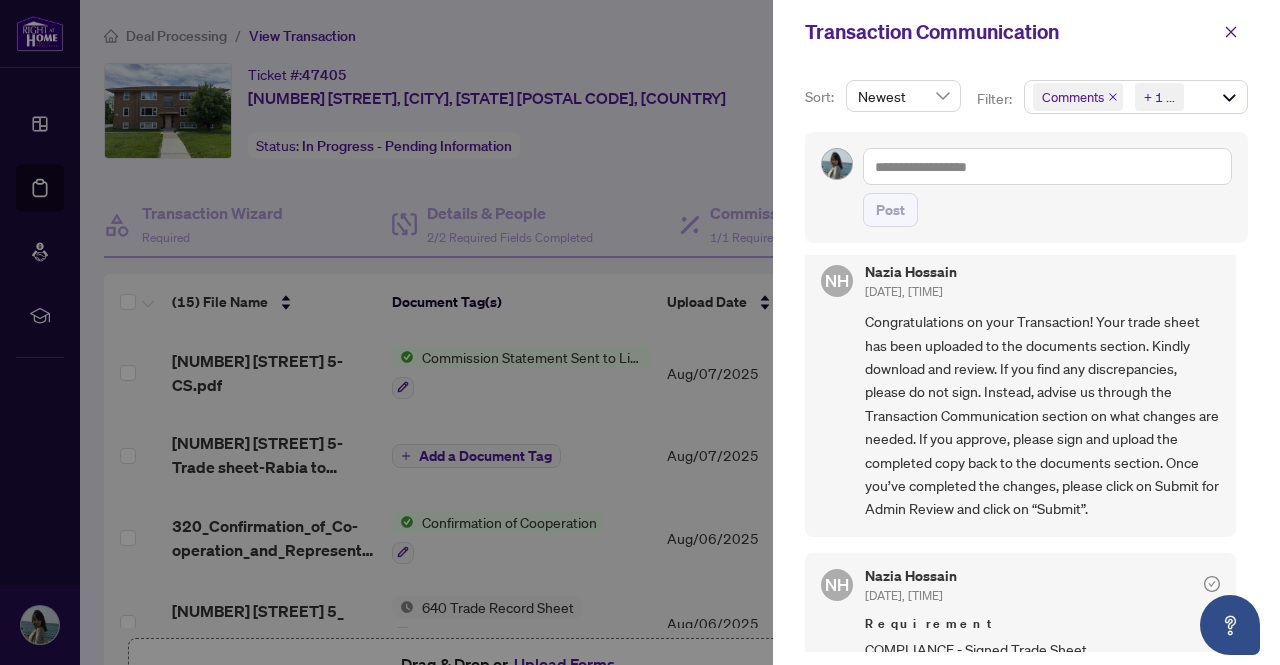click at bounding box center [640, 332] 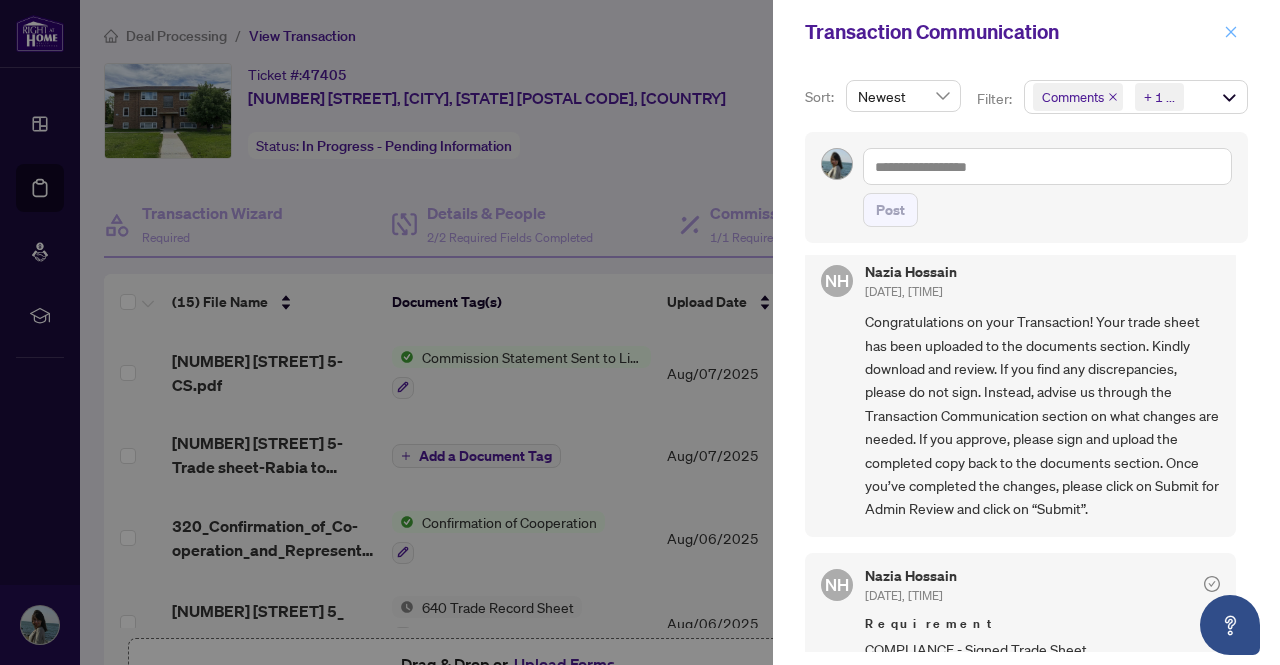 click 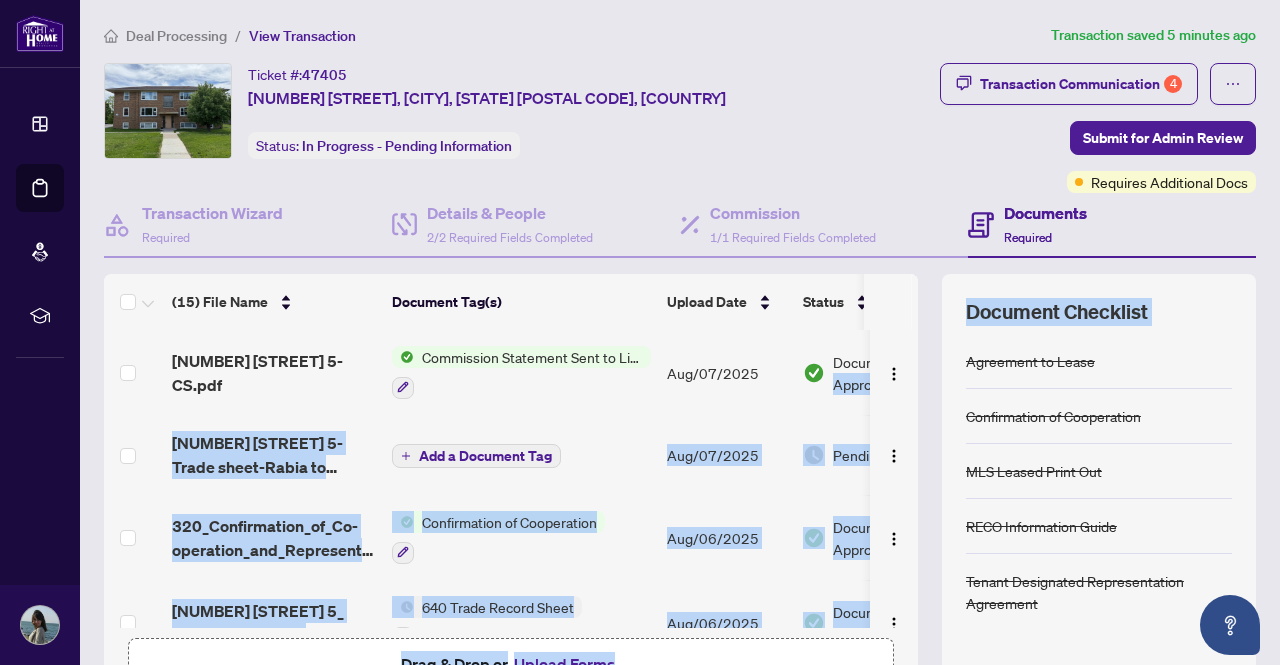 drag, startPoint x: 904, startPoint y: 361, endPoint x: 914, endPoint y: 357, distance: 10.770329 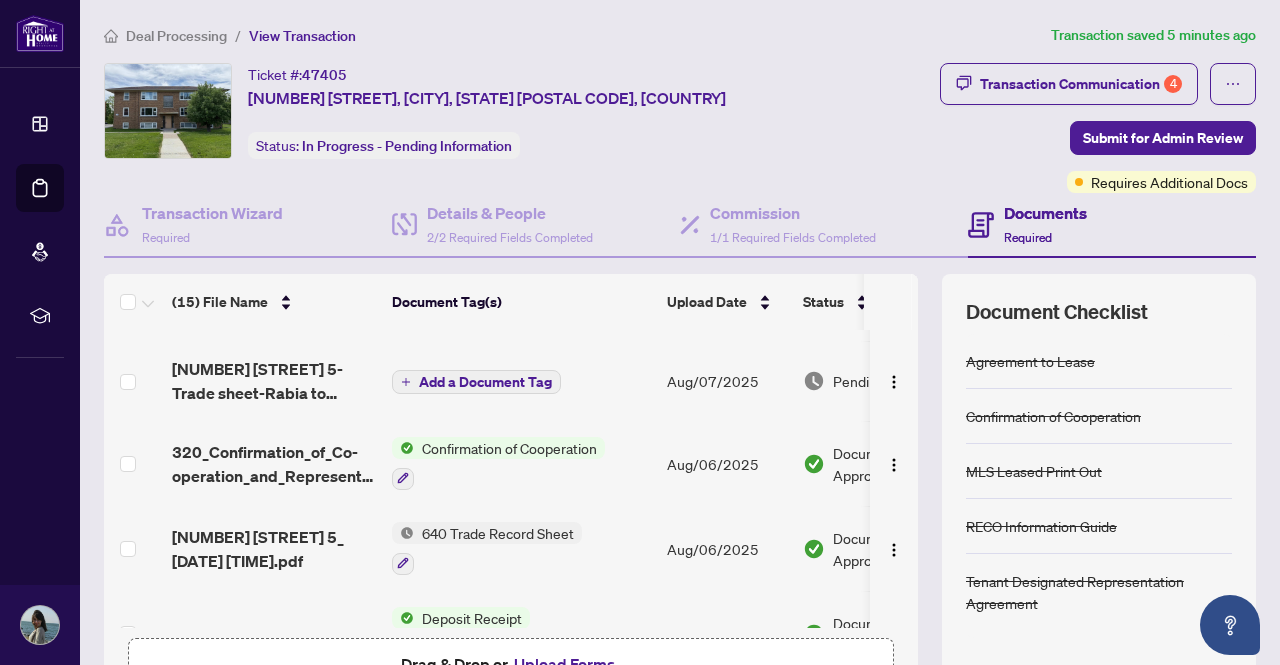 scroll, scrollTop: 0, scrollLeft: 0, axis: both 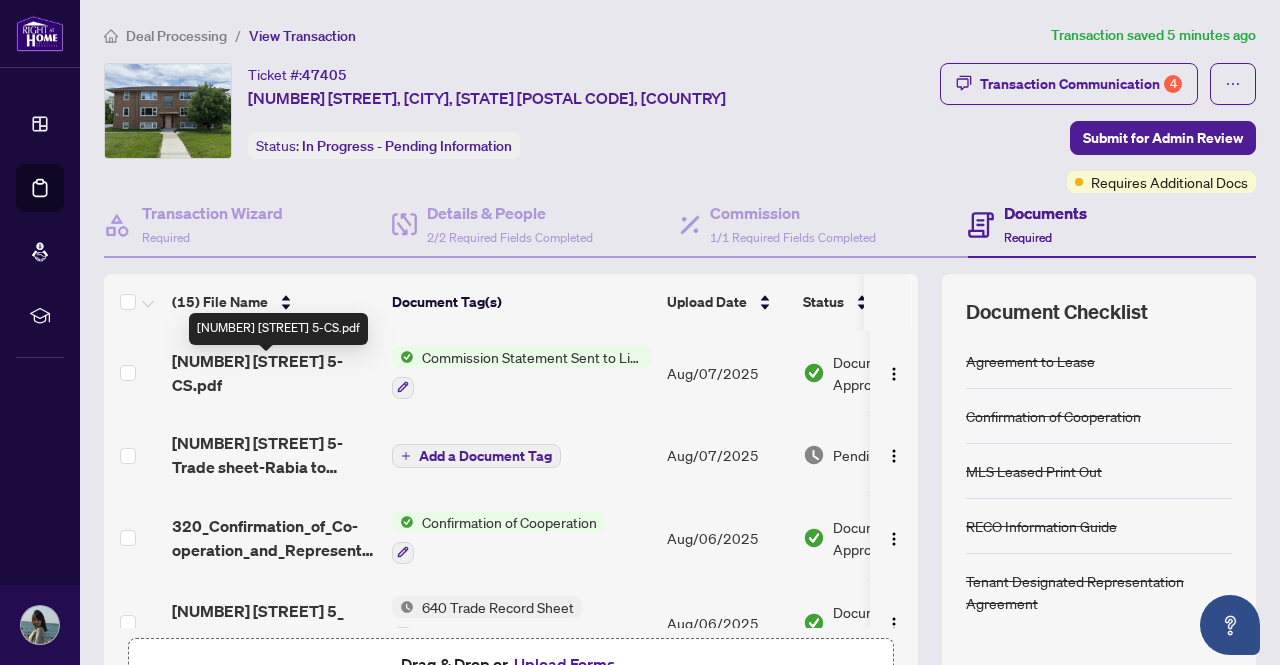 click on "[NUMBER] [STREET] 5-CS.pdf" at bounding box center (274, 373) 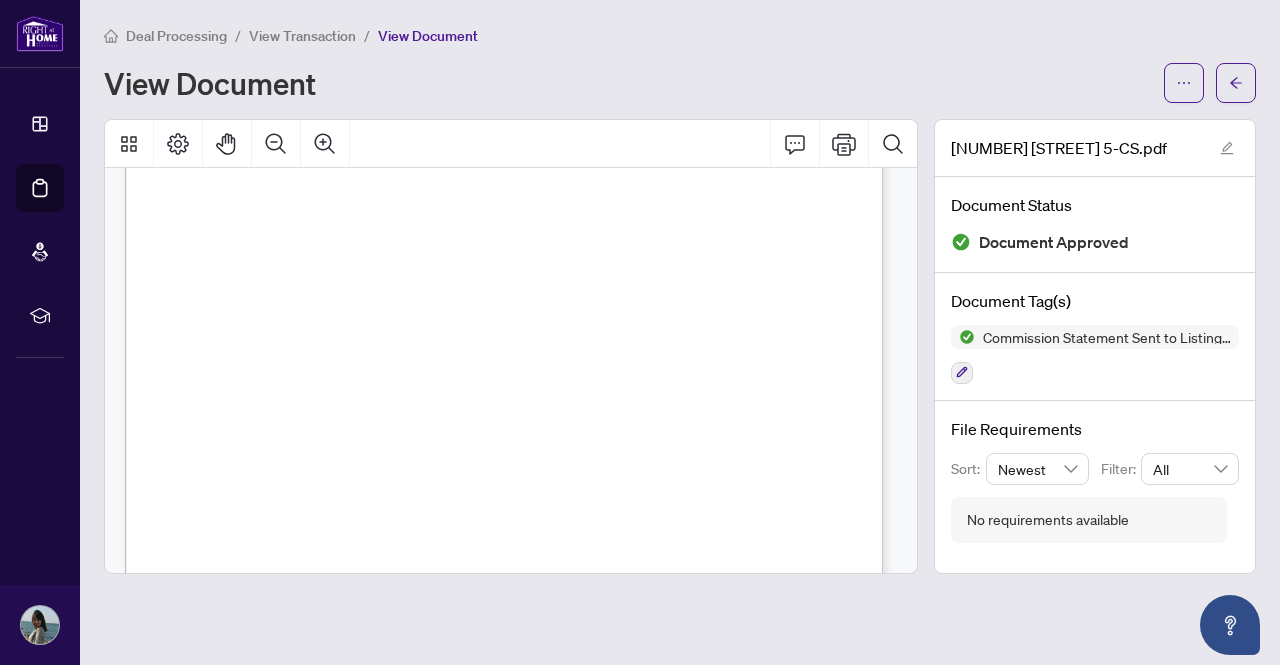 scroll, scrollTop: 0, scrollLeft: 0, axis: both 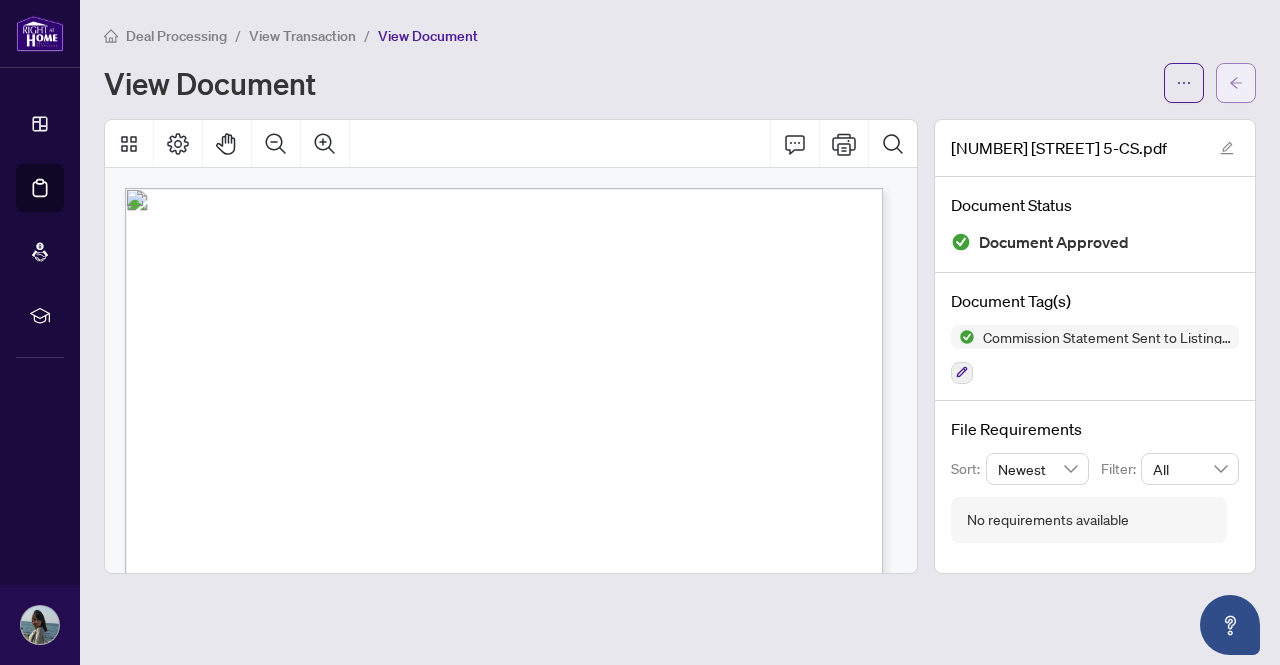 click 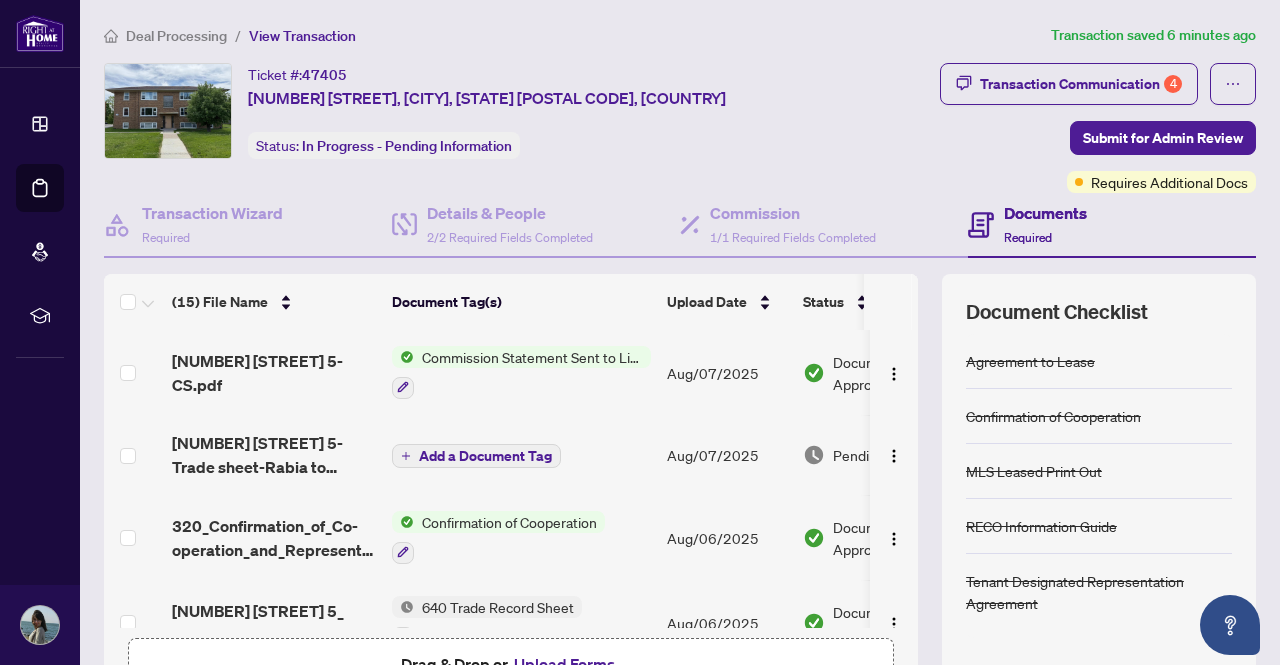 drag, startPoint x: 902, startPoint y: 351, endPoint x: 911, endPoint y: 333, distance: 20.12461 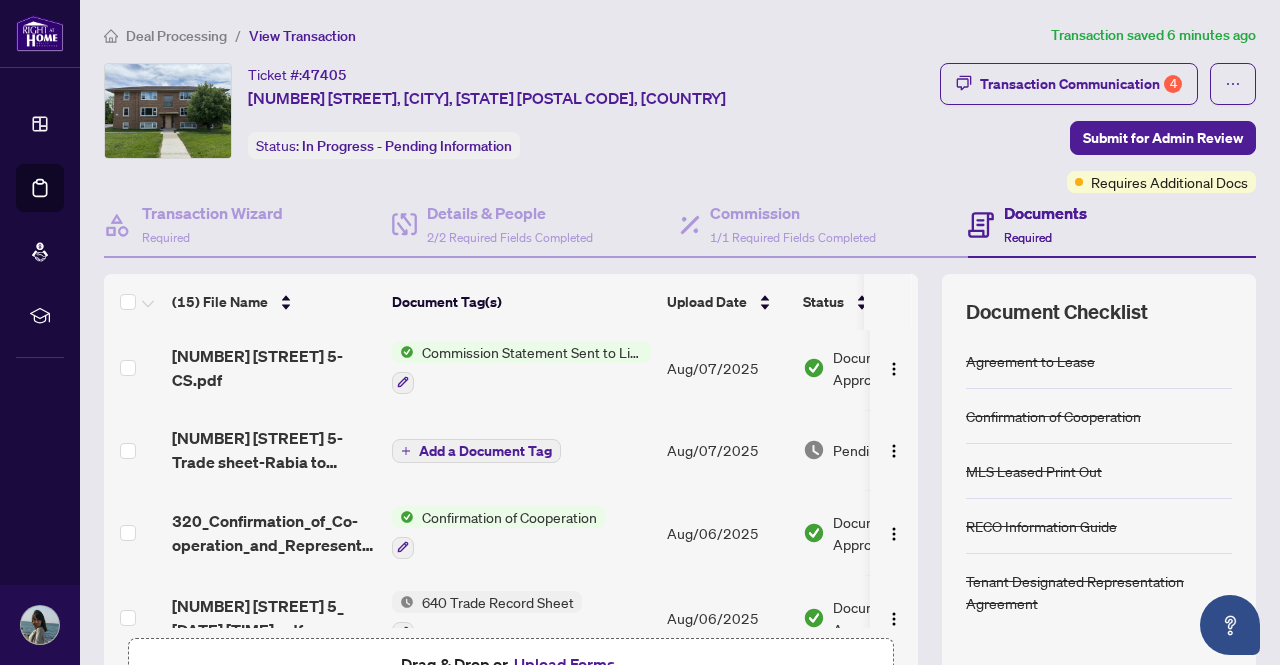 scroll, scrollTop: 0, scrollLeft: 0, axis: both 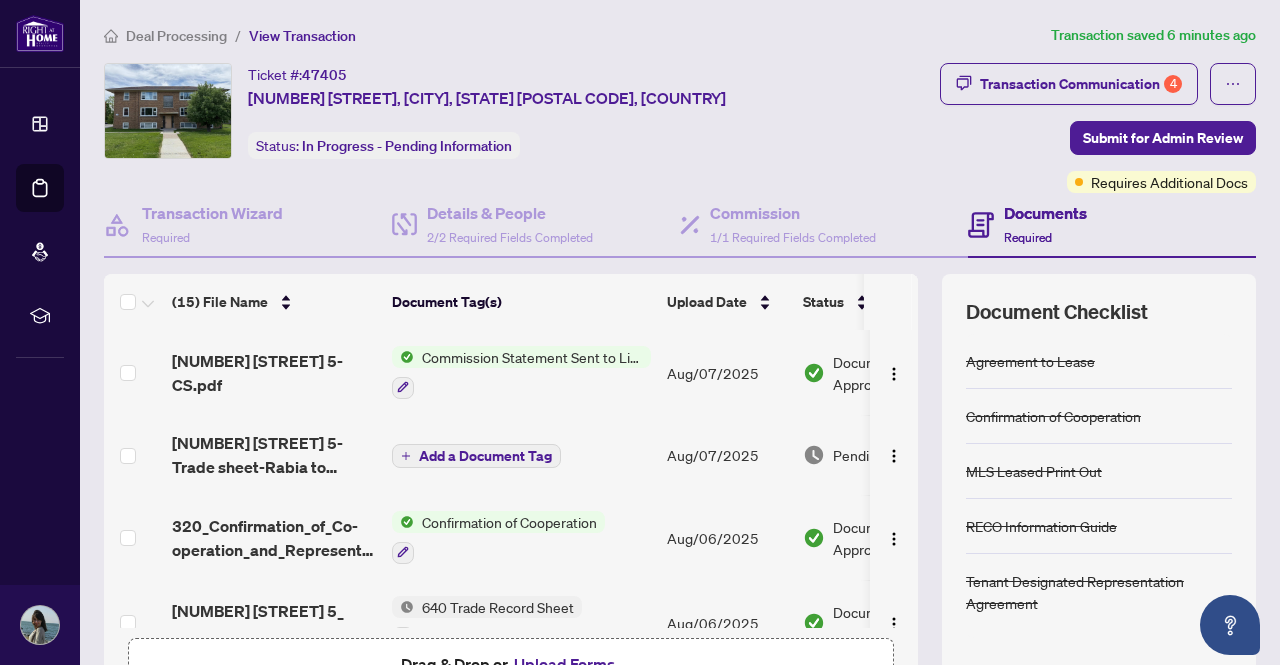 click on "Deal Processing" at bounding box center [176, 36] 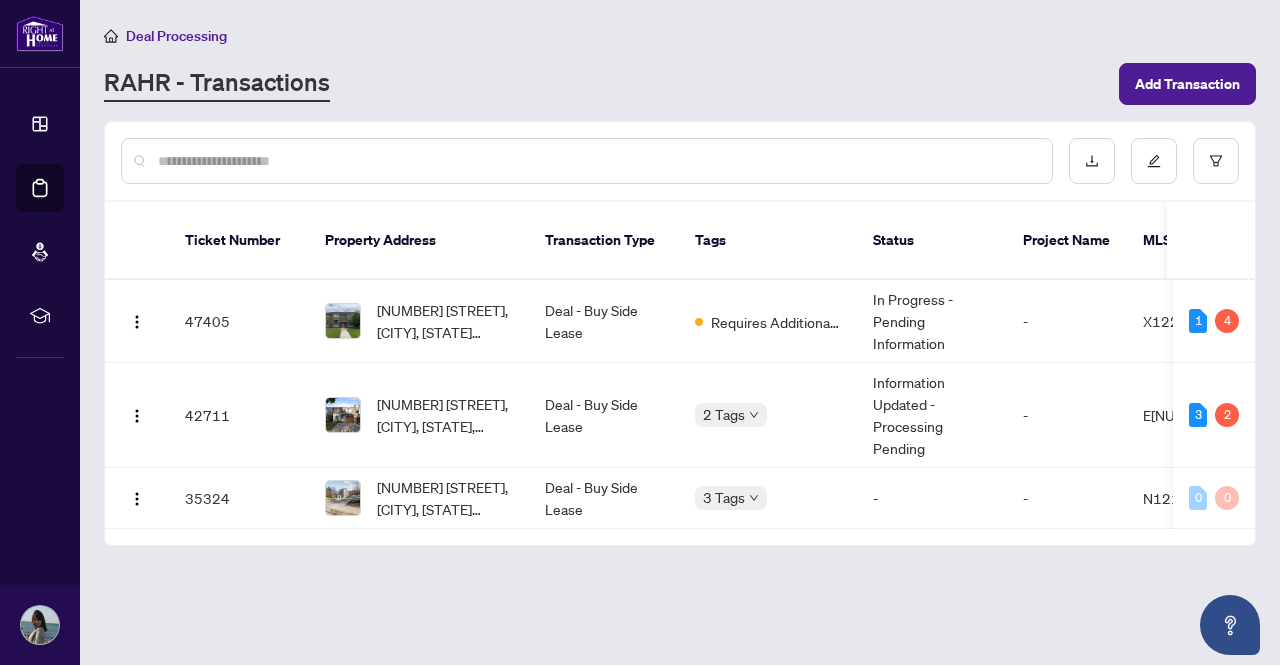 scroll, scrollTop: 0, scrollLeft: 52, axis: horizontal 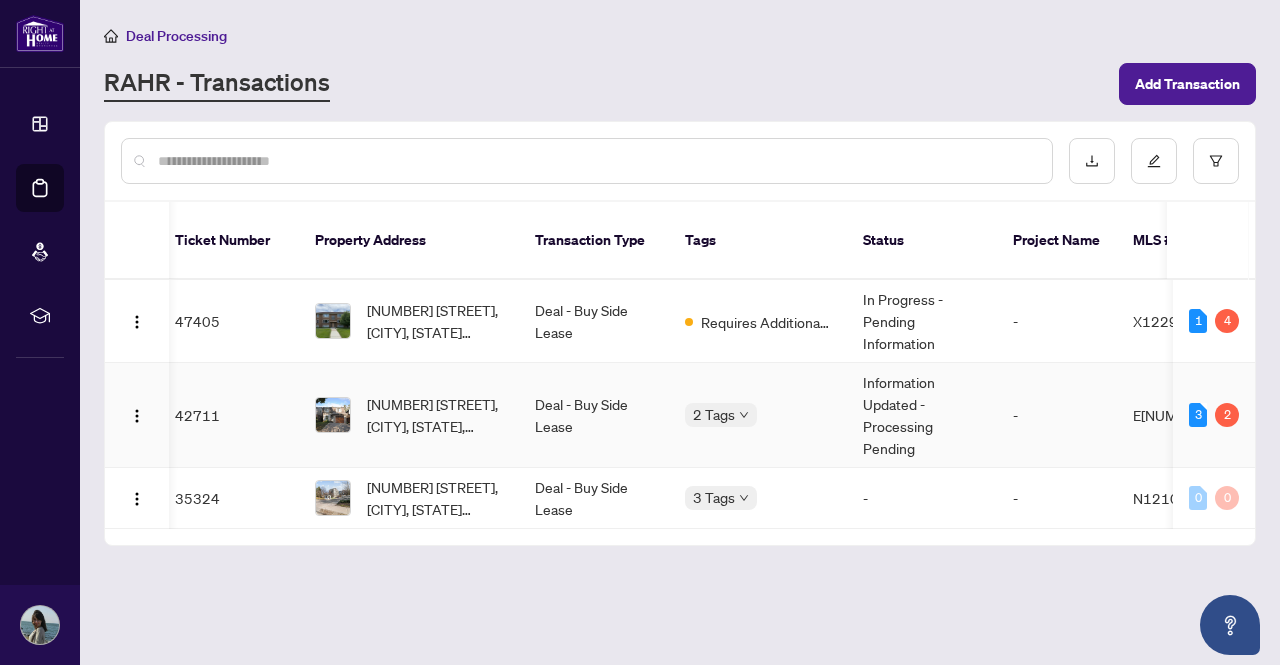 click on "Information Updated - Processing Pending" at bounding box center (922, 415) 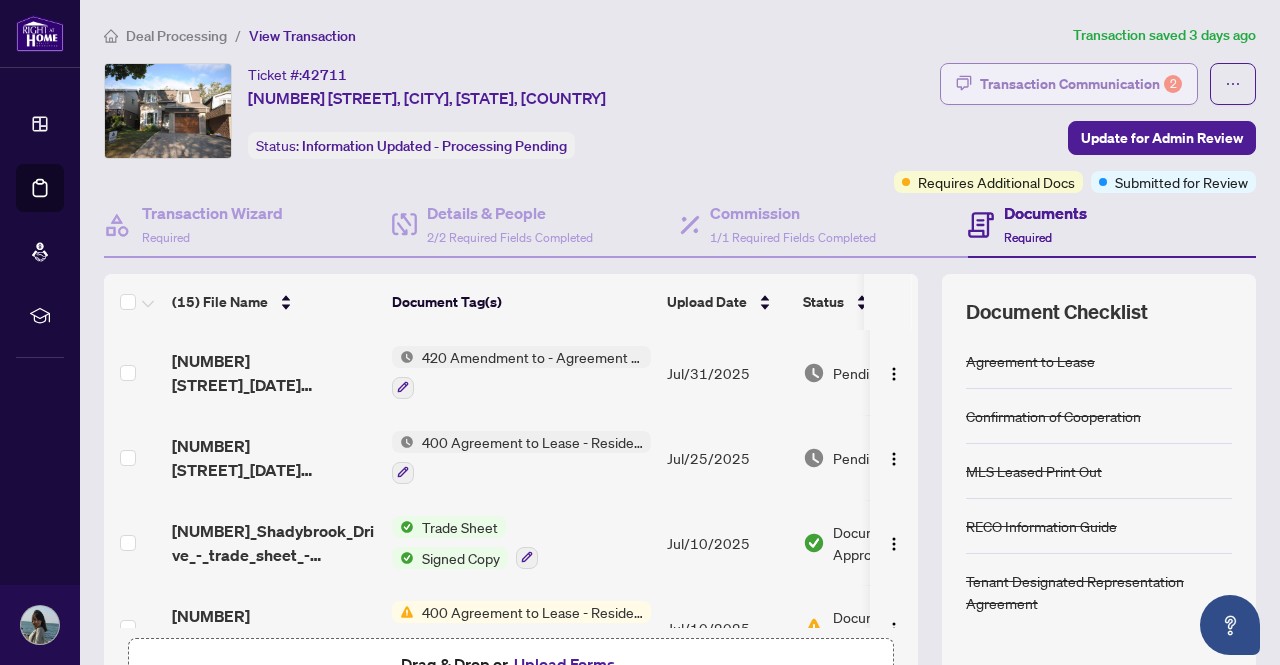 click on "Transaction Communication 2" at bounding box center [1081, 84] 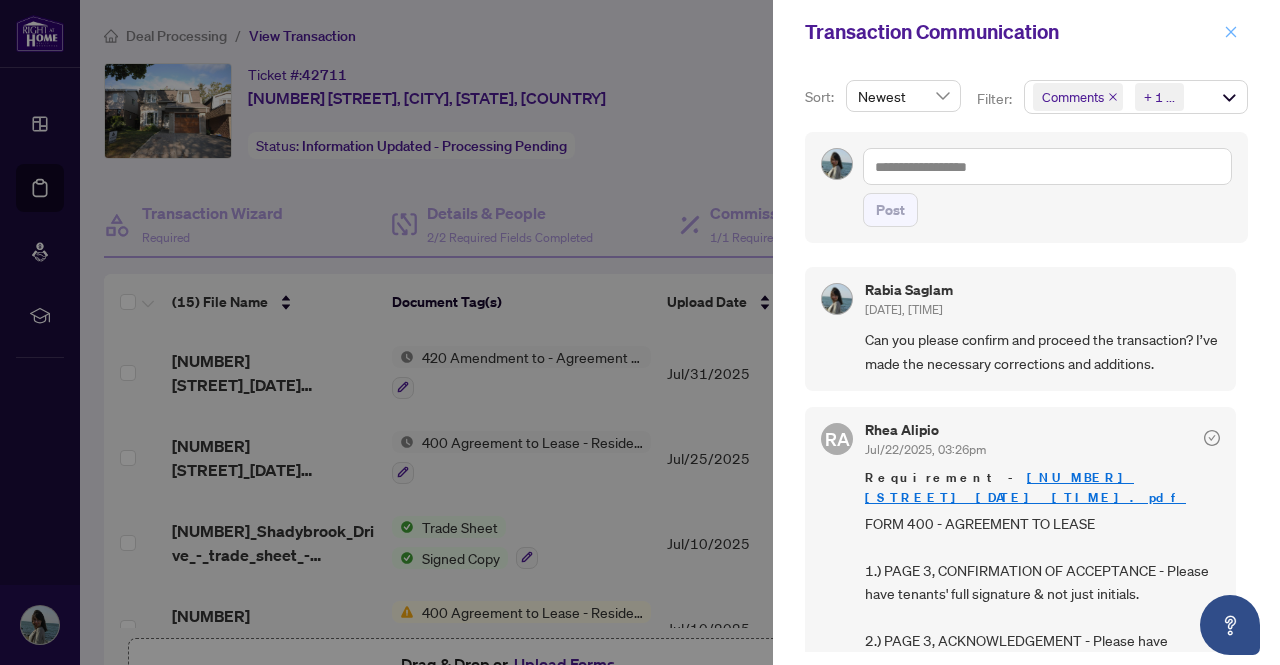 click 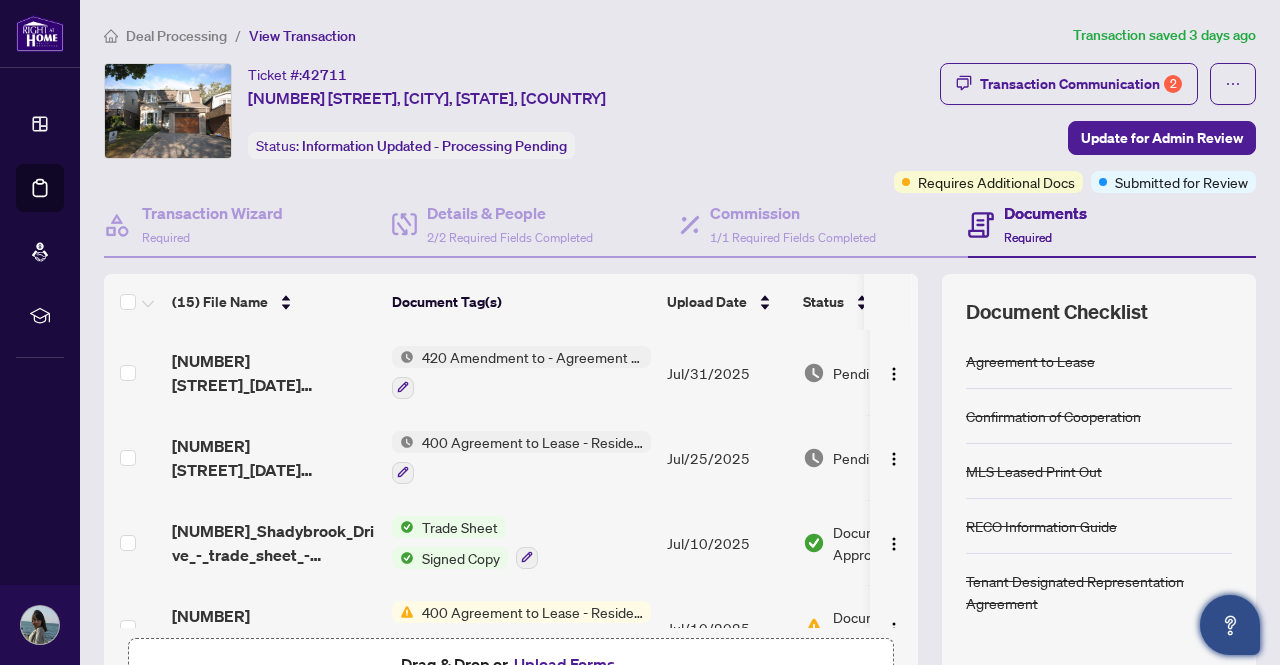 click 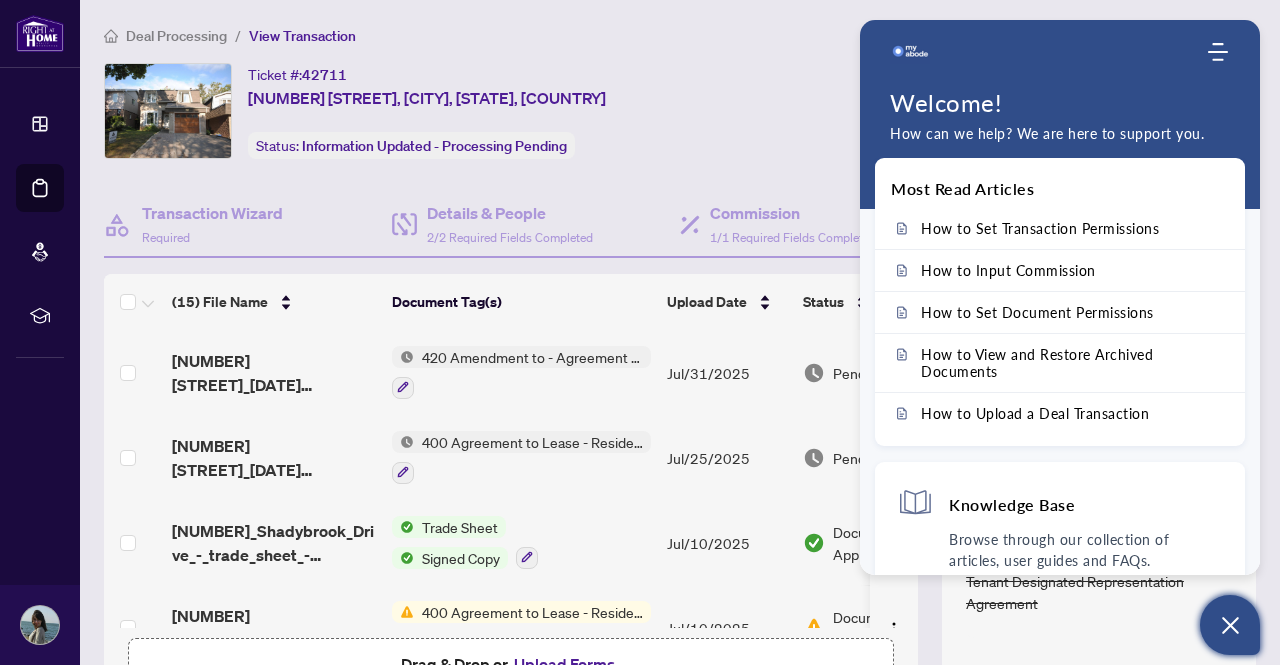 click 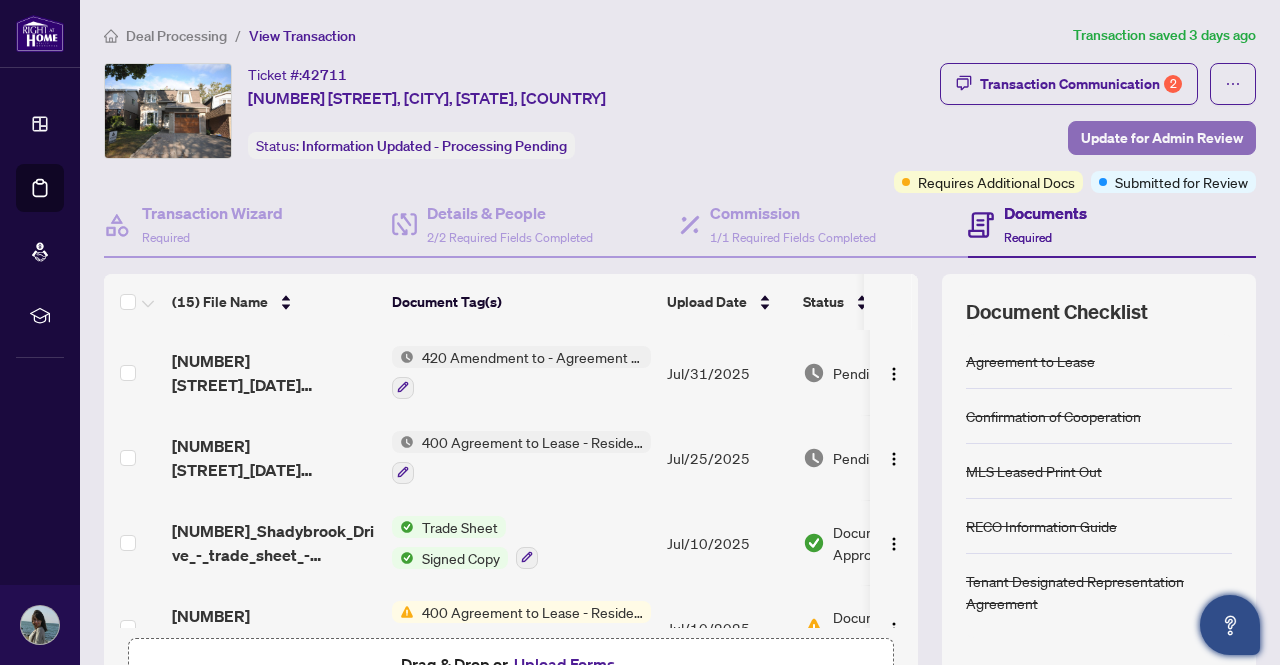 click on "Update for Admin Review" at bounding box center [1162, 138] 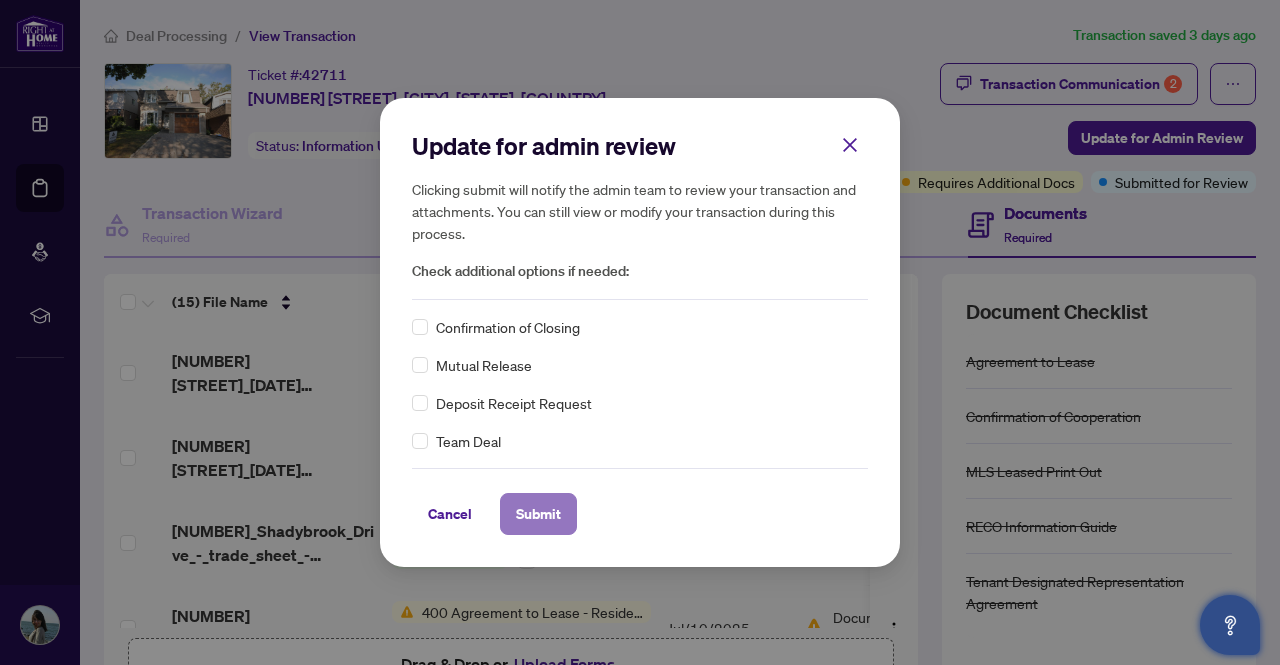 click on "Submit" at bounding box center [538, 514] 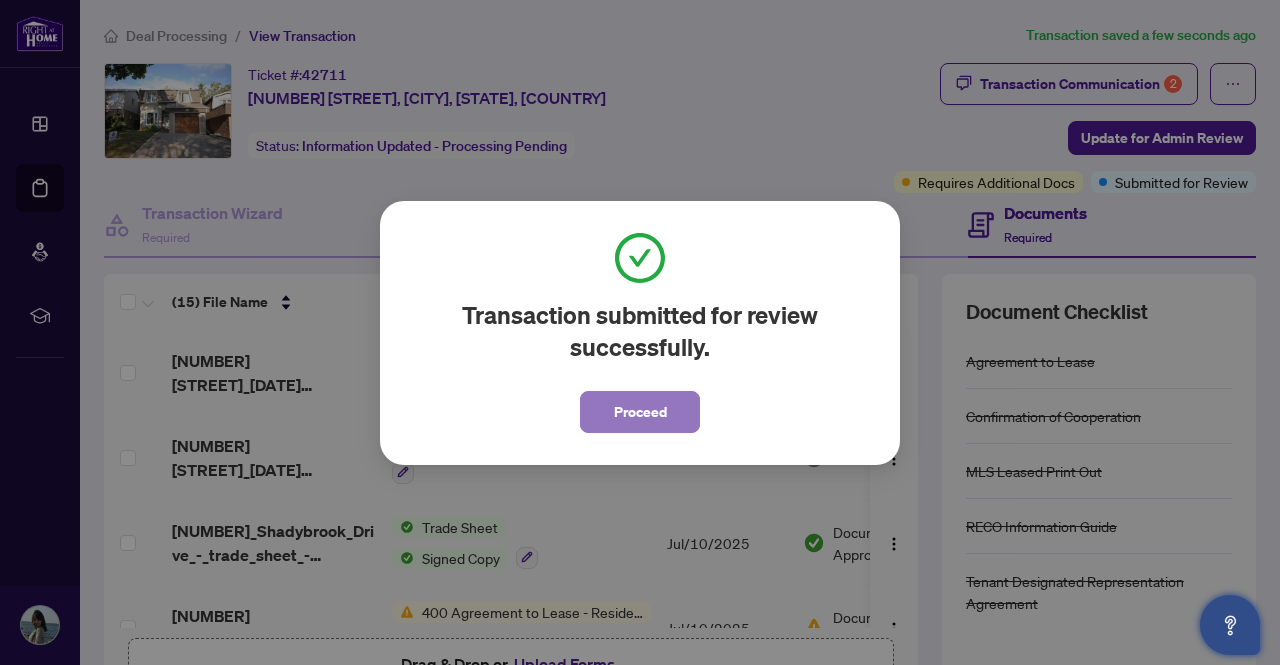click on "Proceed" at bounding box center [640, 412] 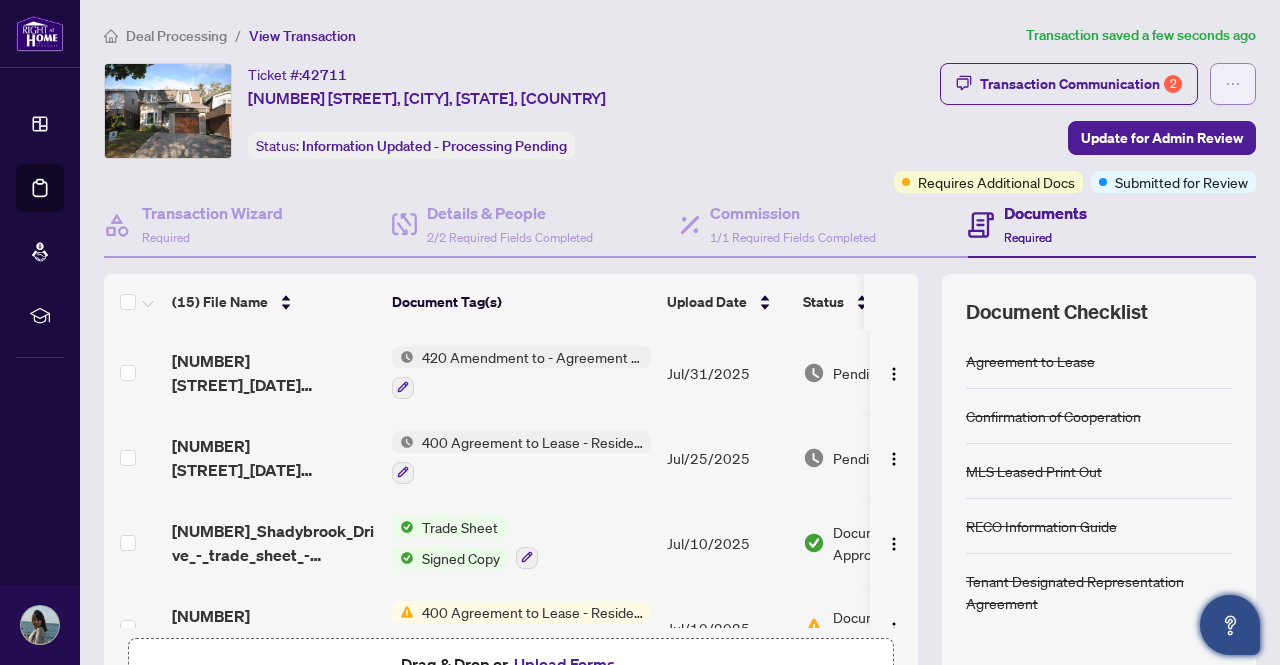 click at bounding box center (1233, 84) 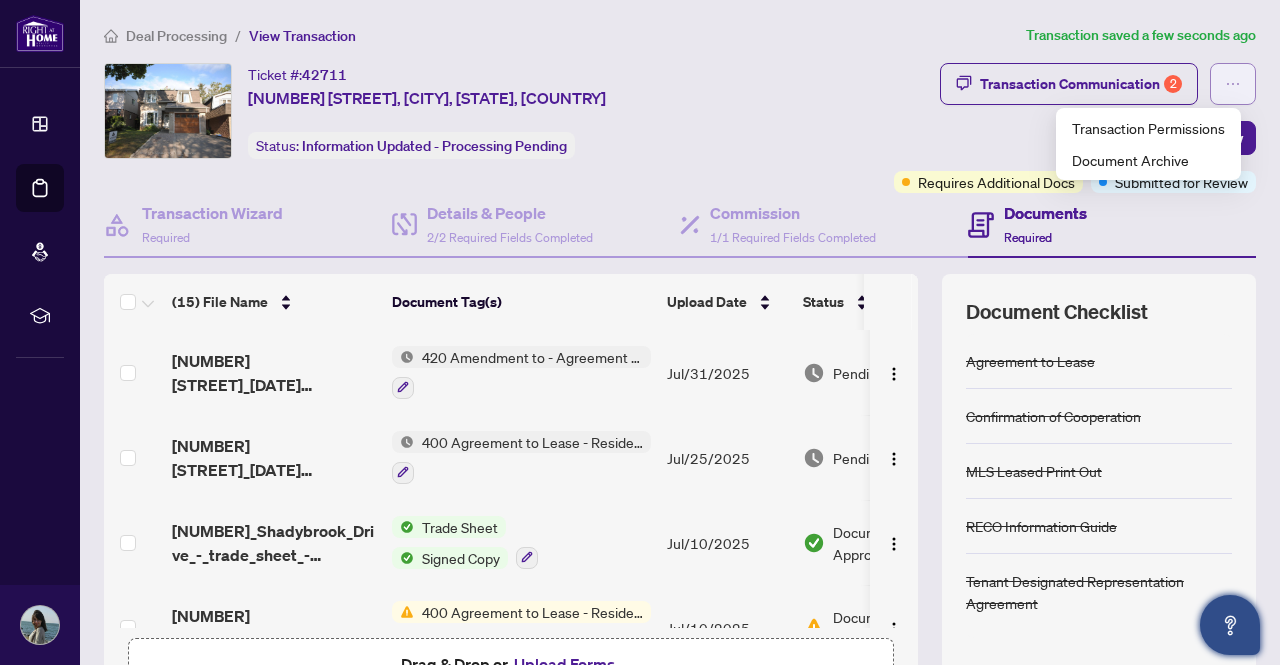 click at bounding box center (1233, 84) 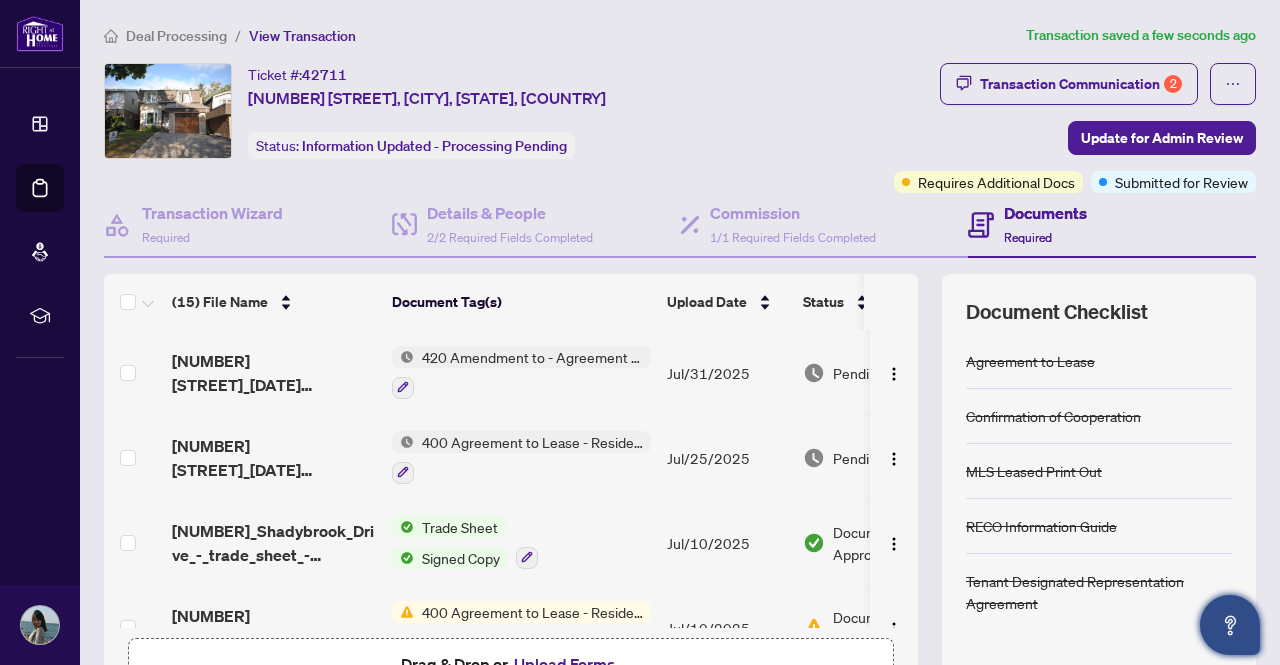 click on "Deal Processing" at bounding box center (176, 36) 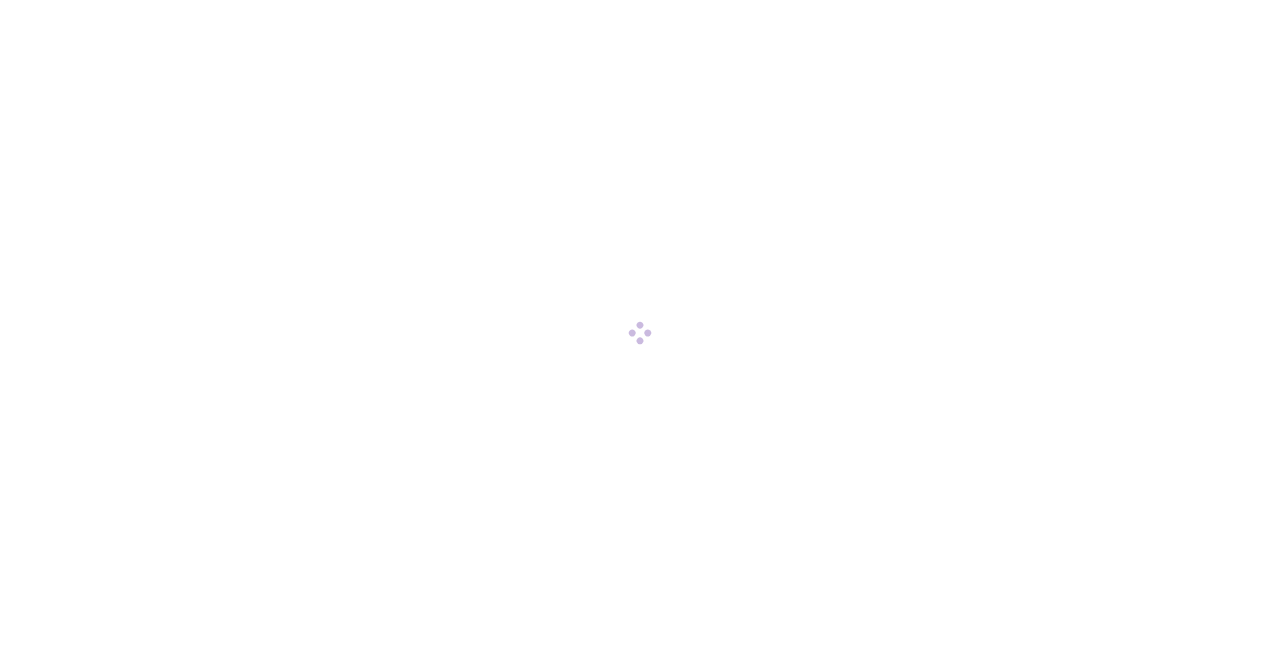 scroll, scrollTop: 0, scrollLeft: 0, axis: both 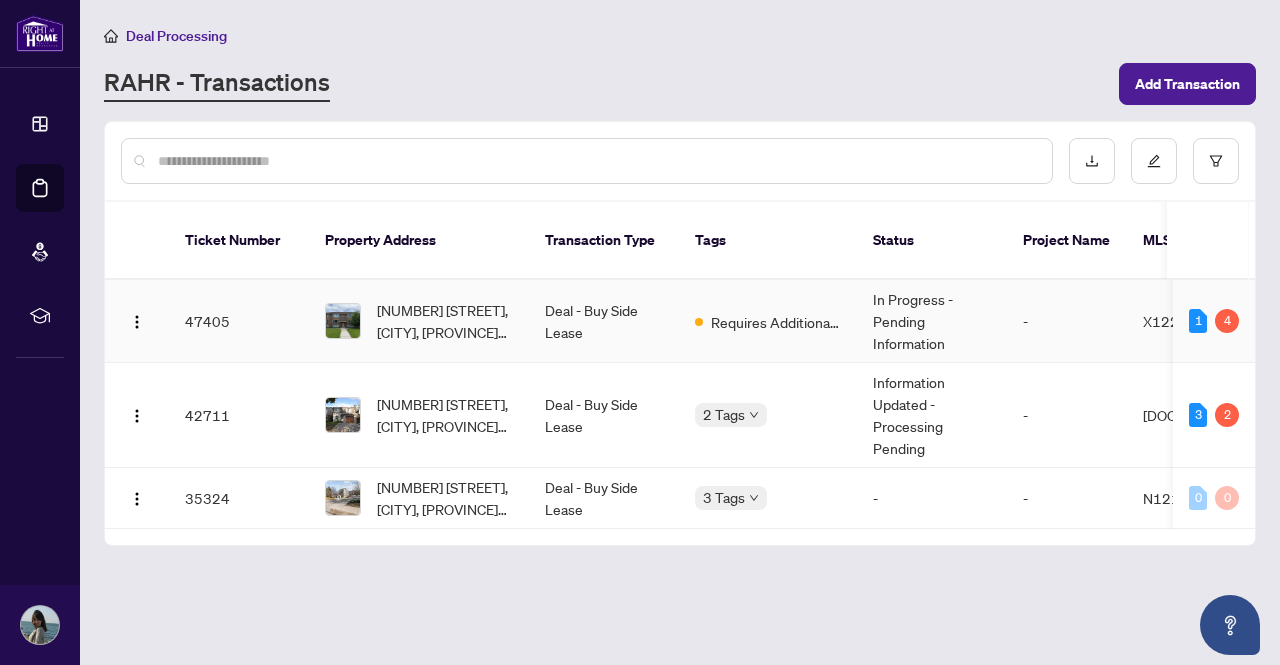 click on "In Progress - Pending Information" at bounding box center [932, 321] 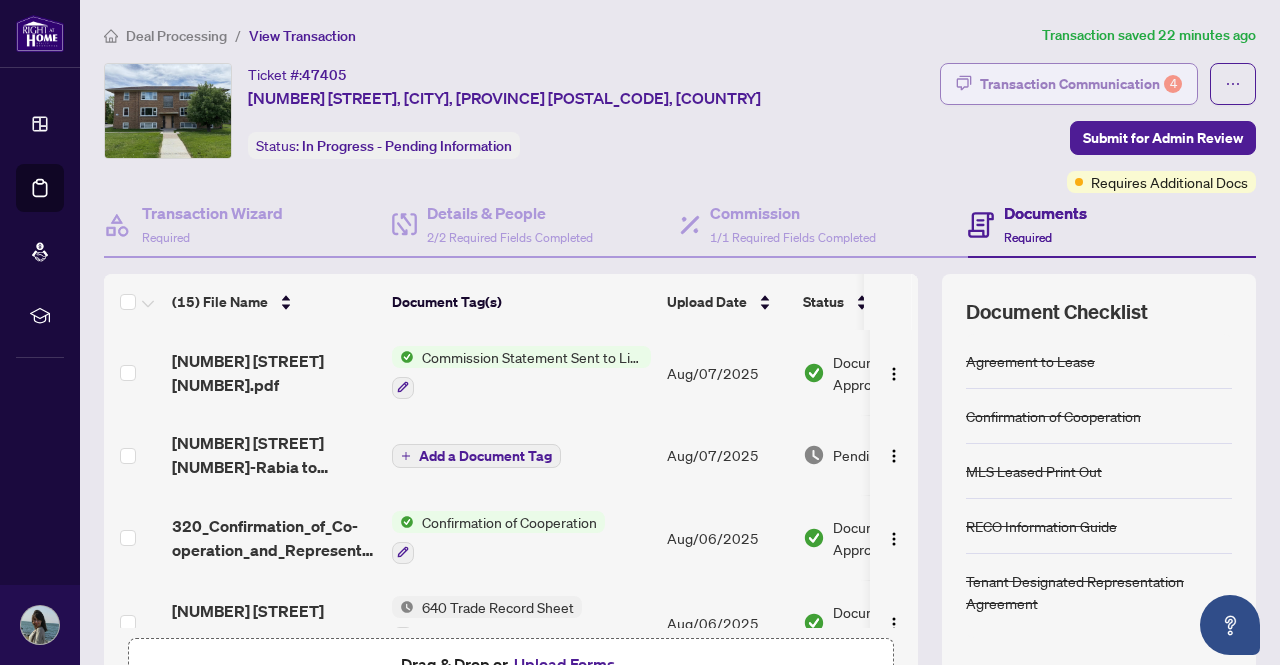 click on "Transaction Communication 4" at bounding box center [1081, 84] 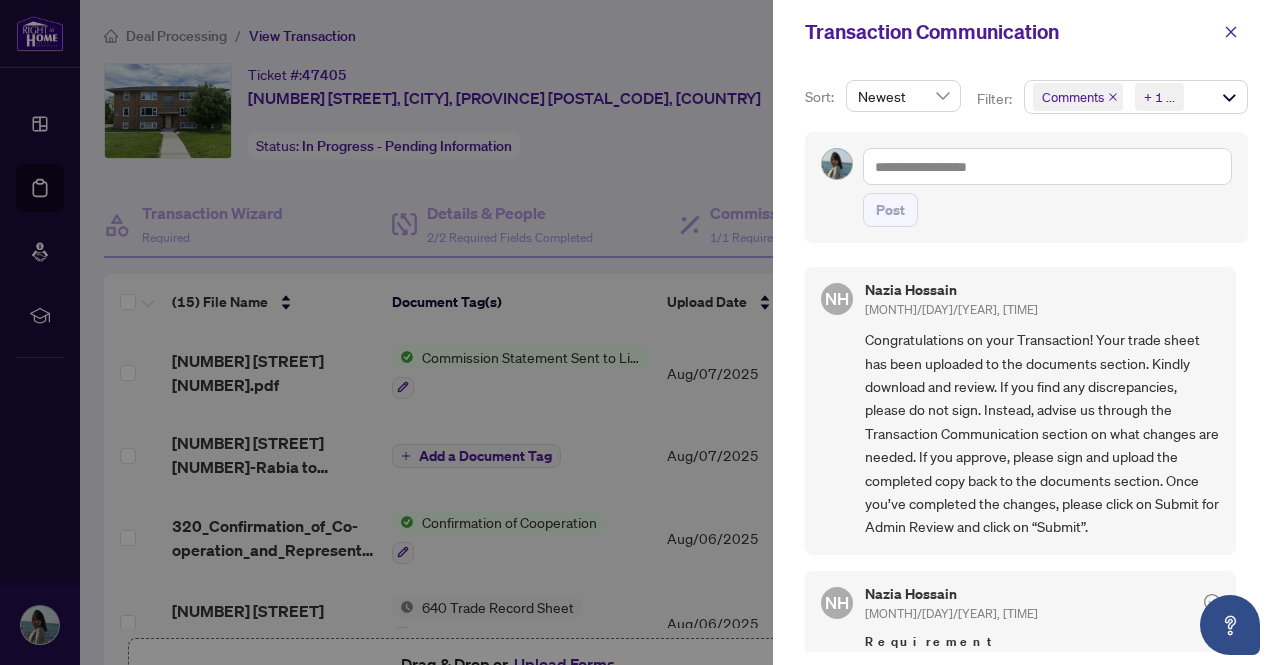 click at bounding box center (640, 332) 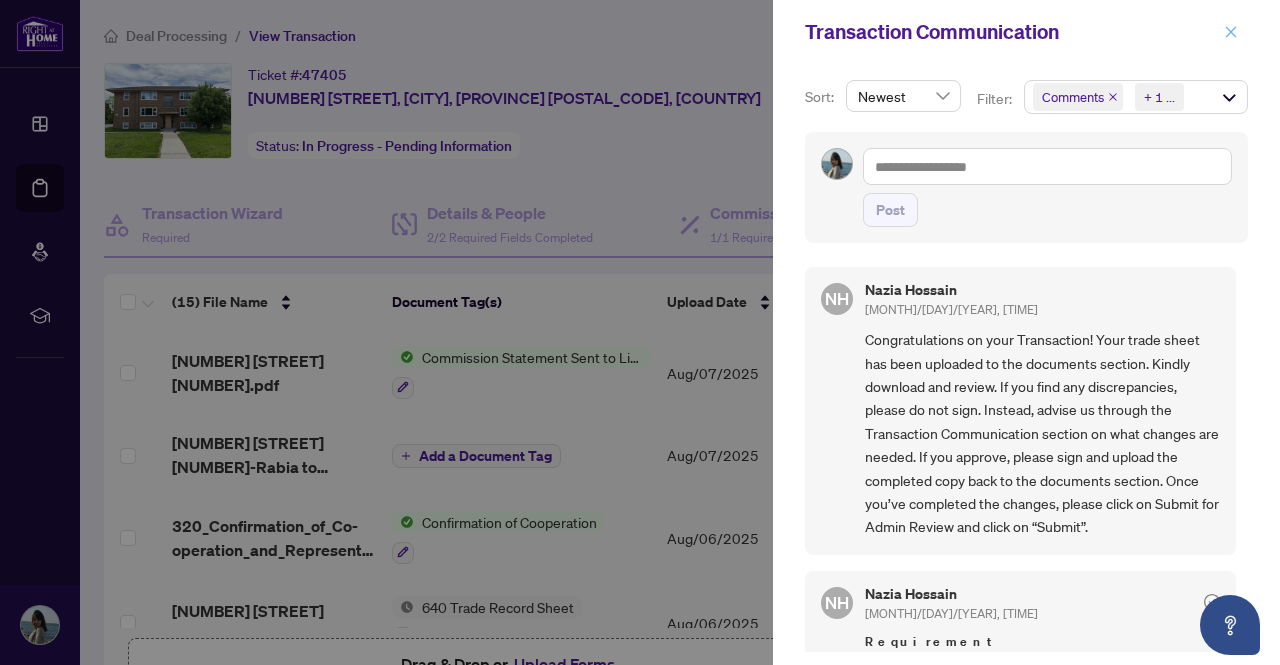 click 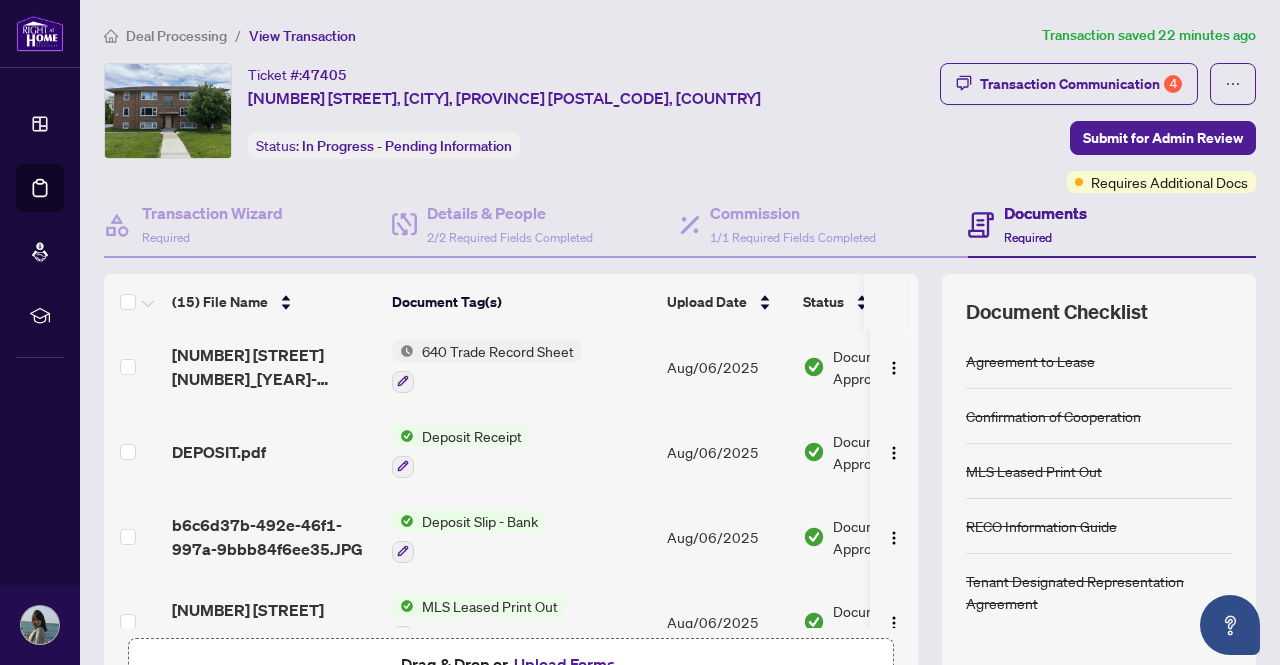 scroll, scrollTop: 241, scrollLeft: 0, axis: vertical 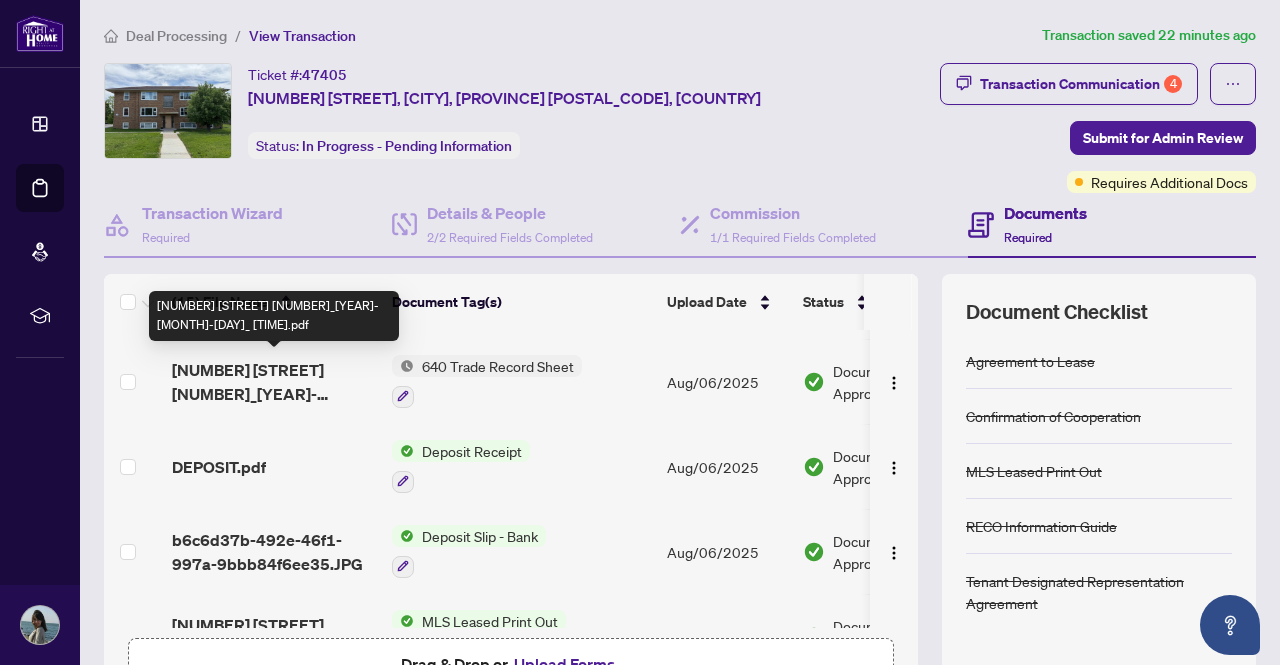 click on "[NUMBER] [STREET] 5_ [DATE] [TIME].pdf" at bounding box center (274, 382) 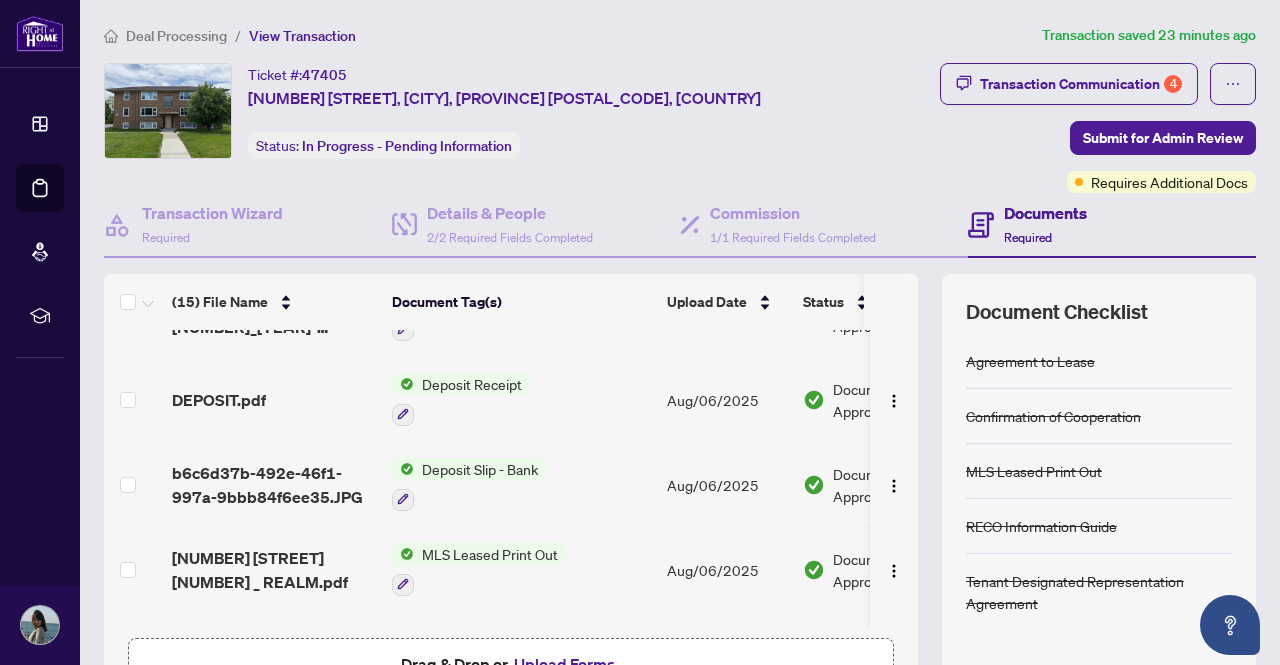 scroll, scrollTop: 0, scrollLeft: 0, axis: both 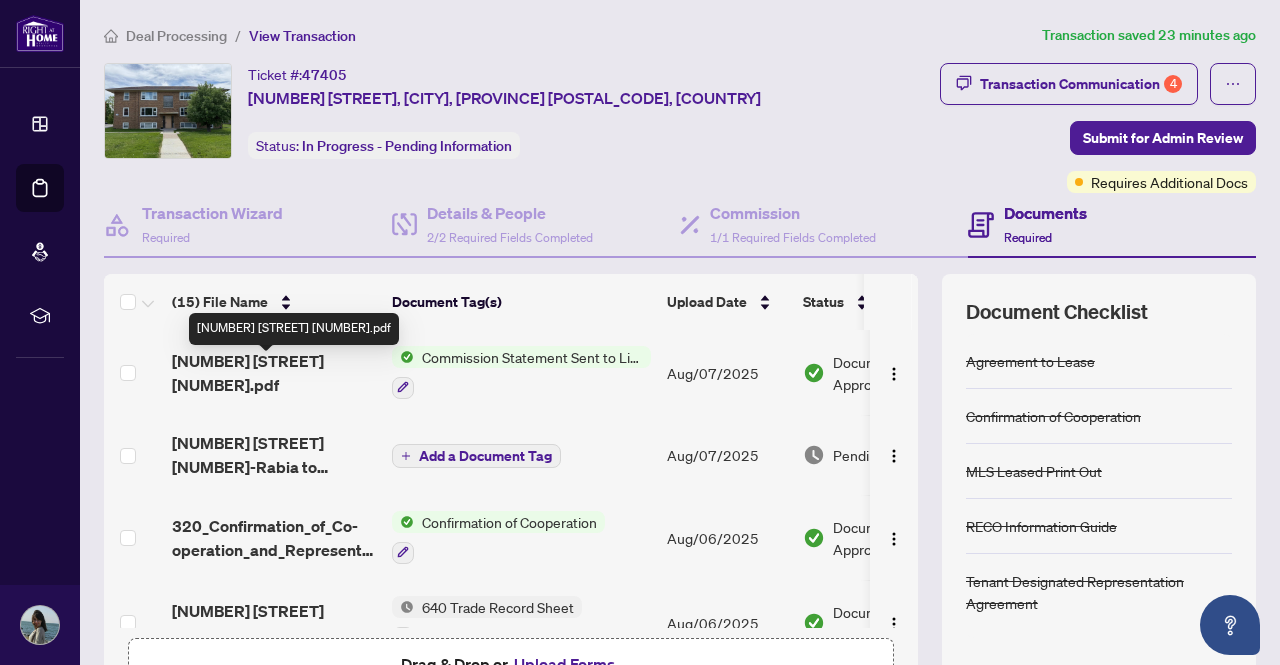 click on "[NUMBER] [STREET] 5-CS.pdf" at bounding box center [274, 373] 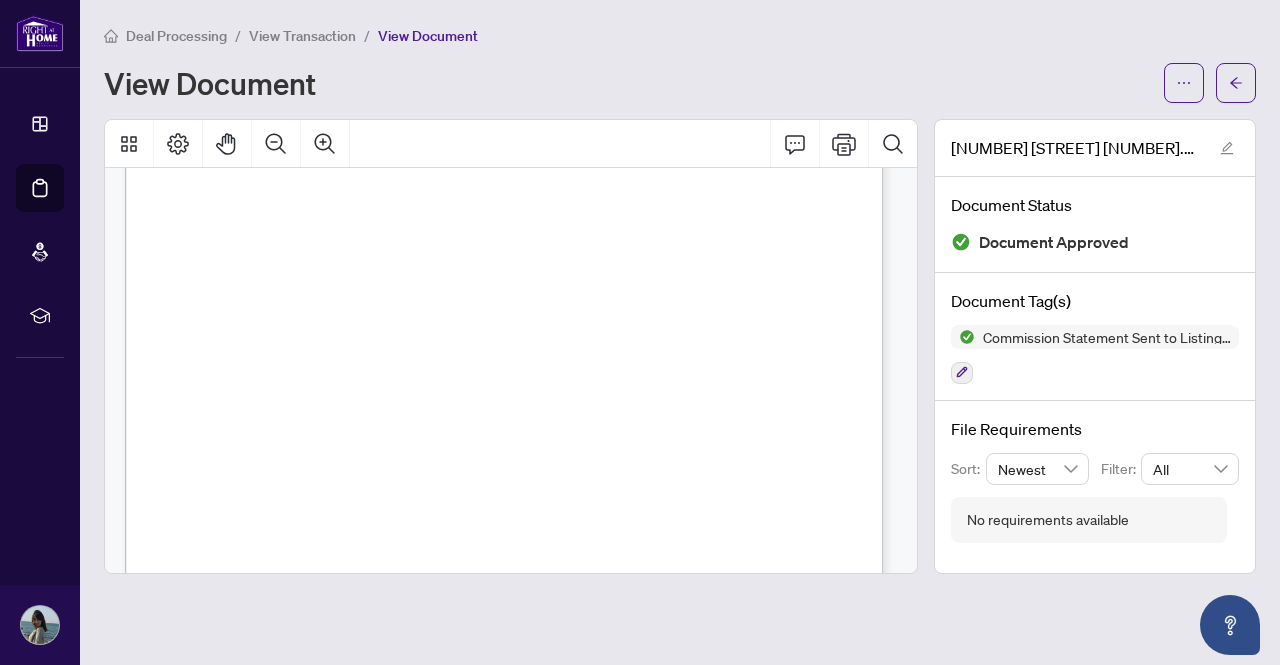 scroll, scrollTop: 630, scrollLeft: 0, axis: vertical 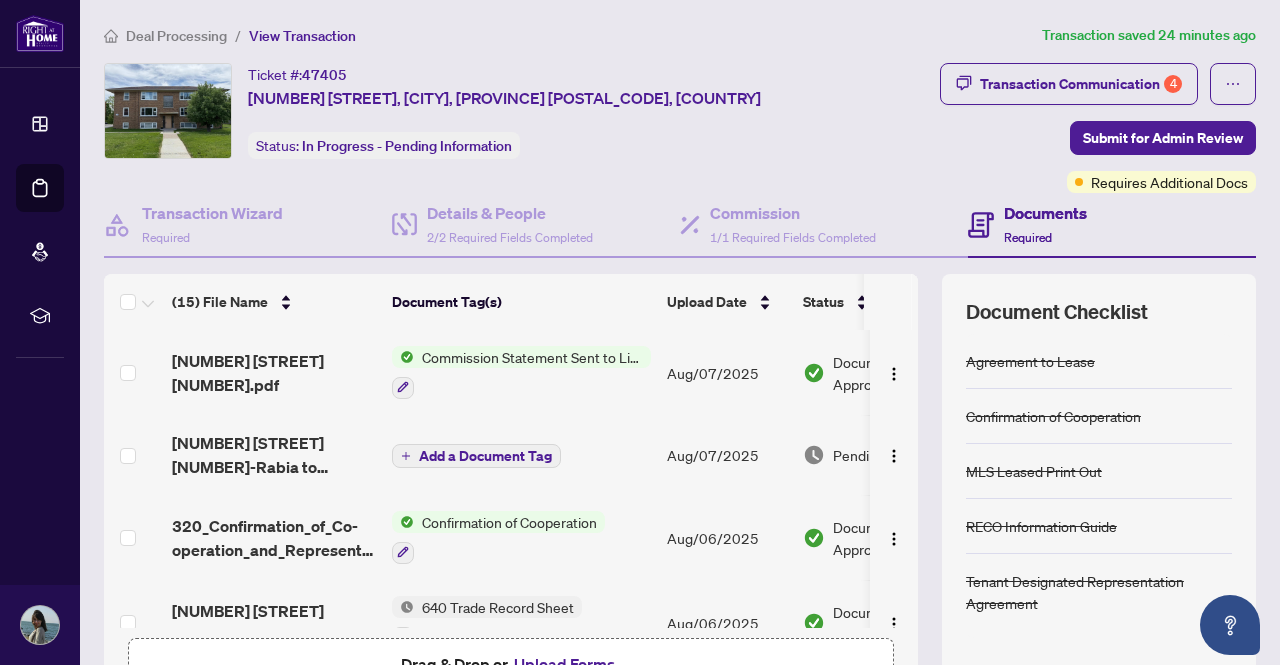 click on "Deal Processing" at bounding box center [176, 36] 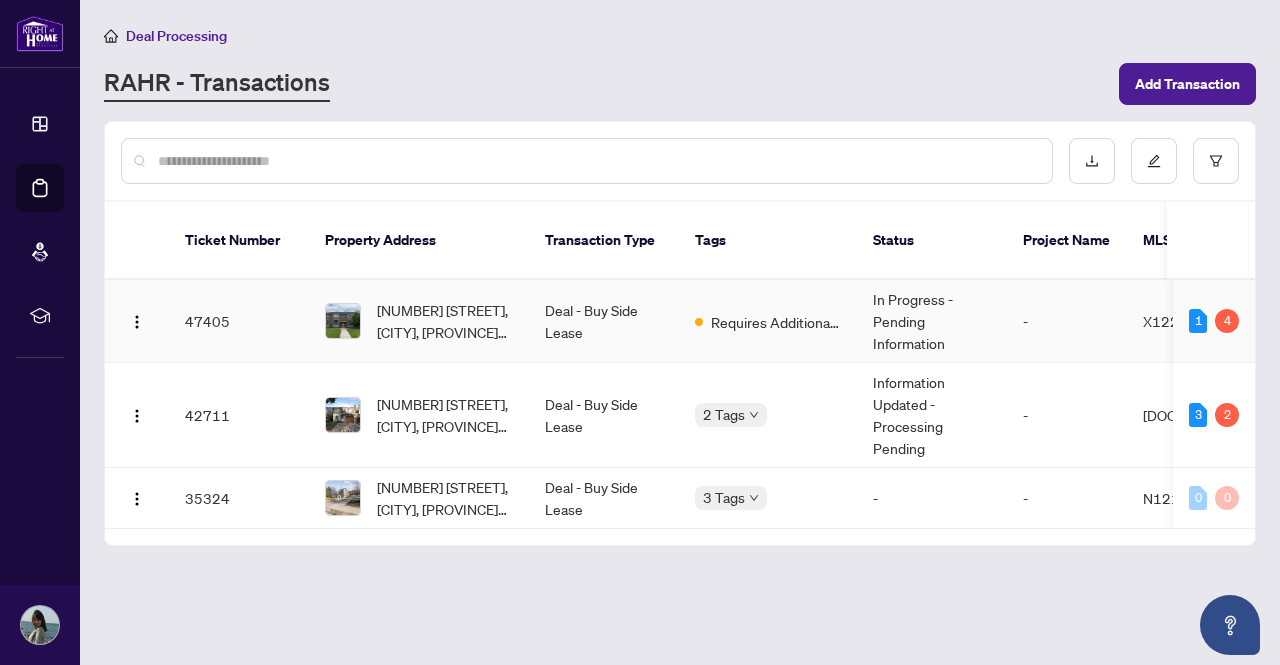 click on "In Progress - Pending Information" at bounding box center [932, 321] 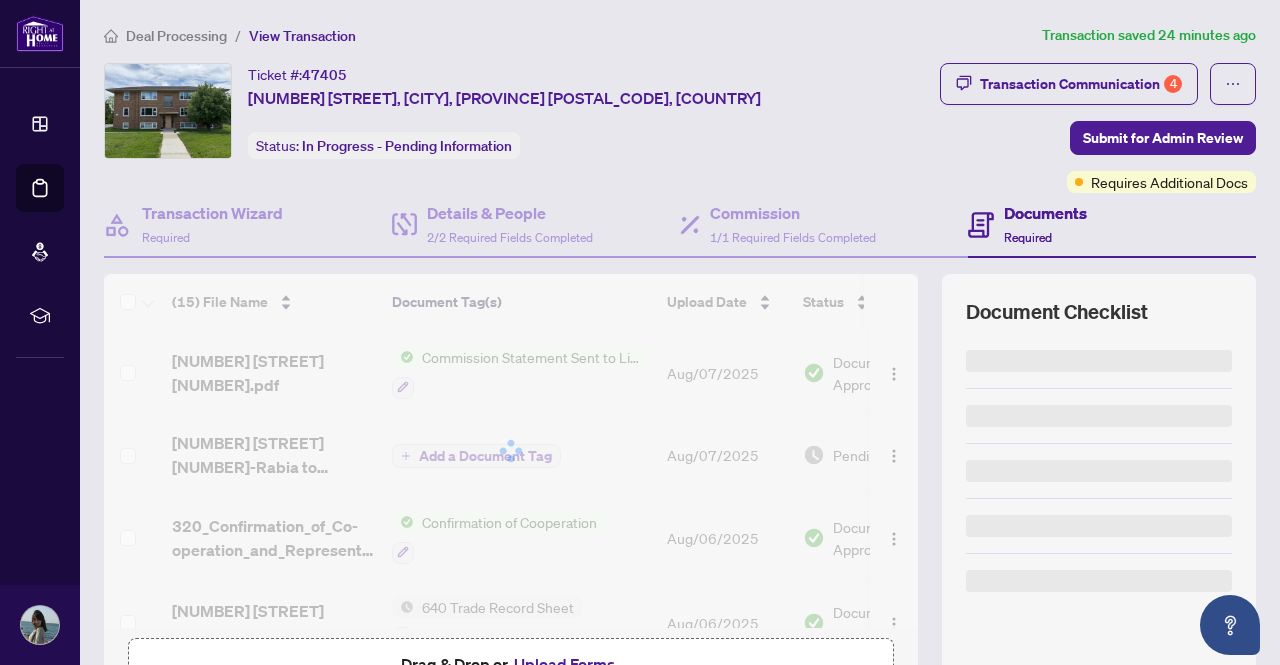 click on "Transaction Communication 4" at bounding box center [1081, 84] 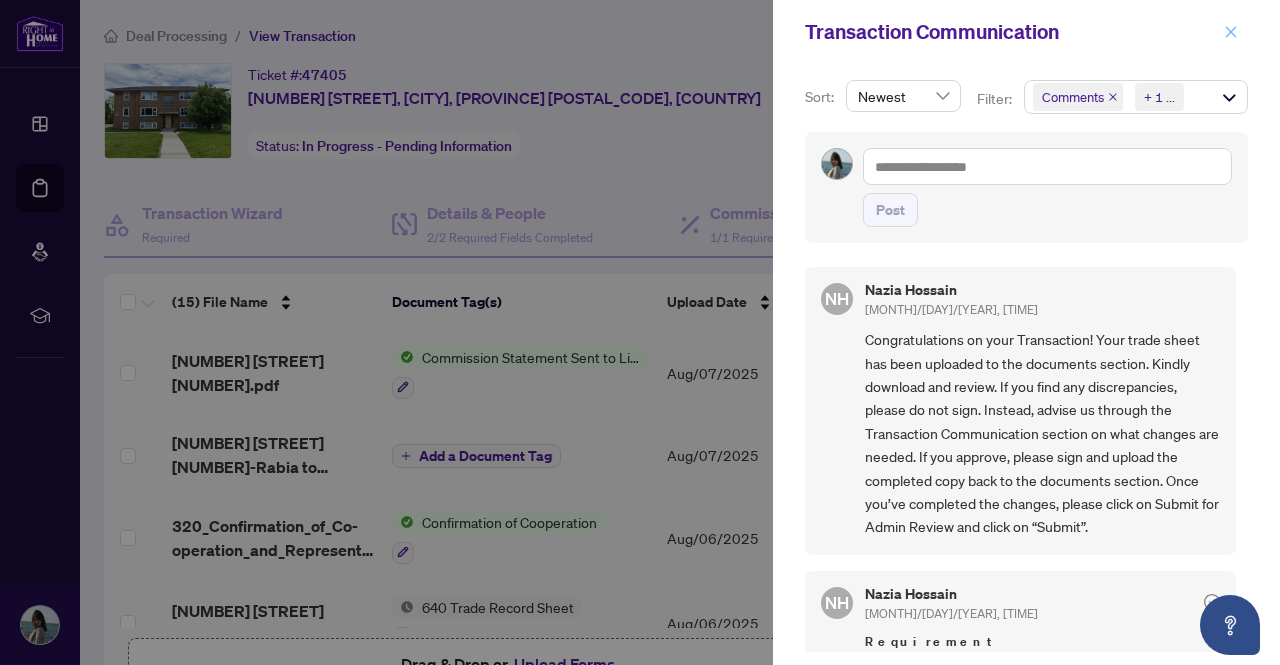 click 